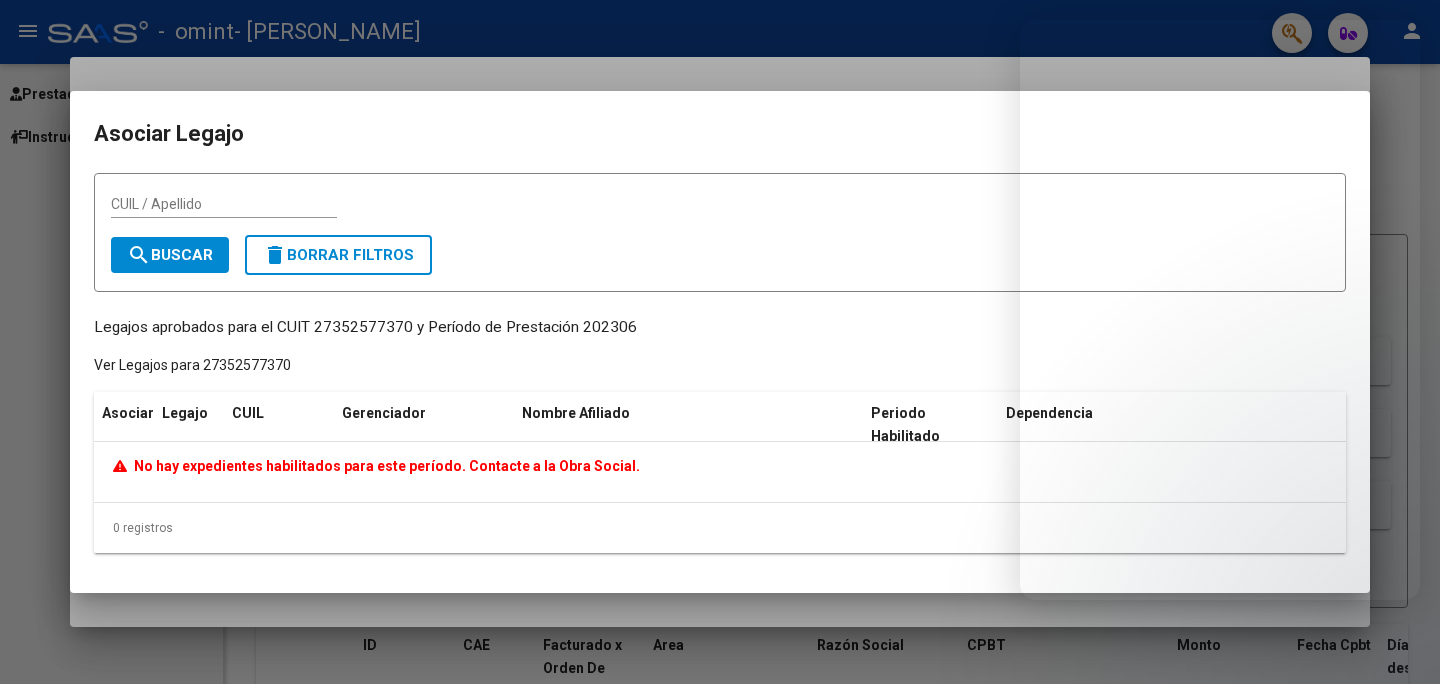 scroll, scrollTop: 0, scrollLeft: 0, axis: both 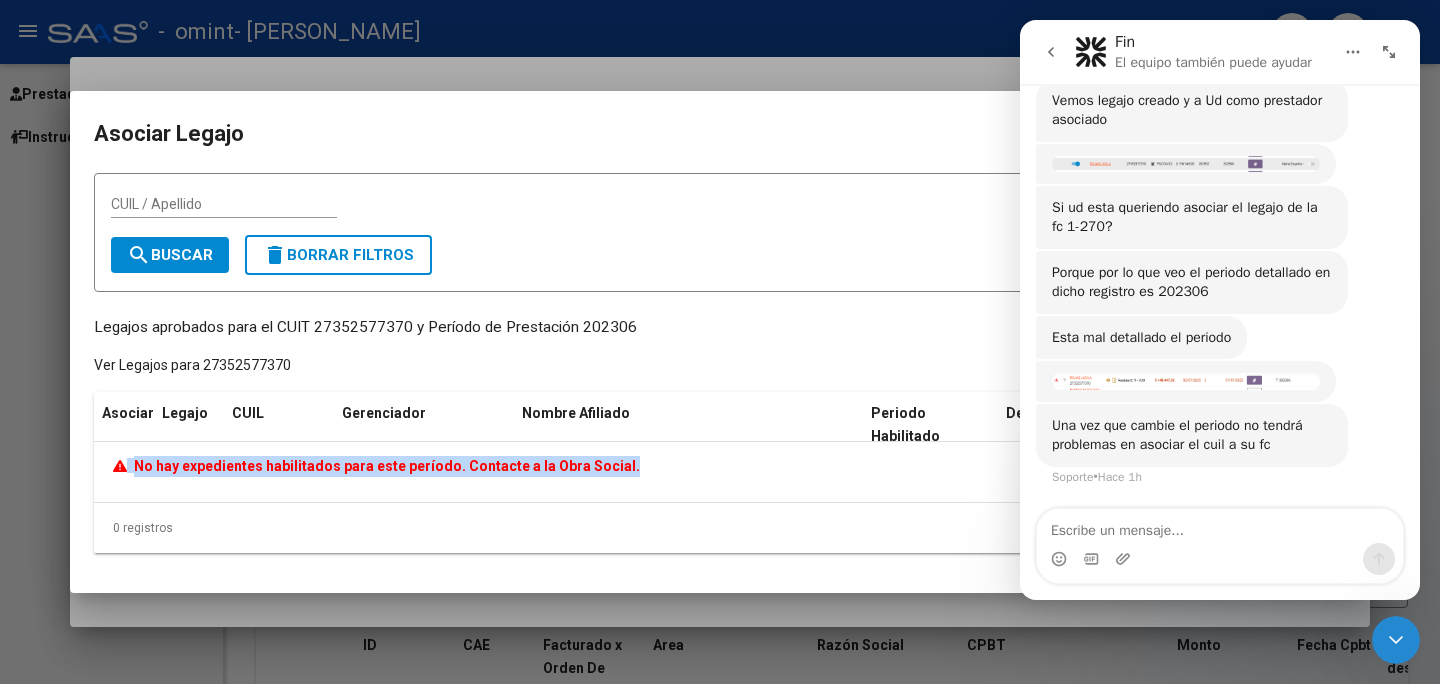 click on "Soporte  •  Hace 1h" at bounding box center (1186, 381) 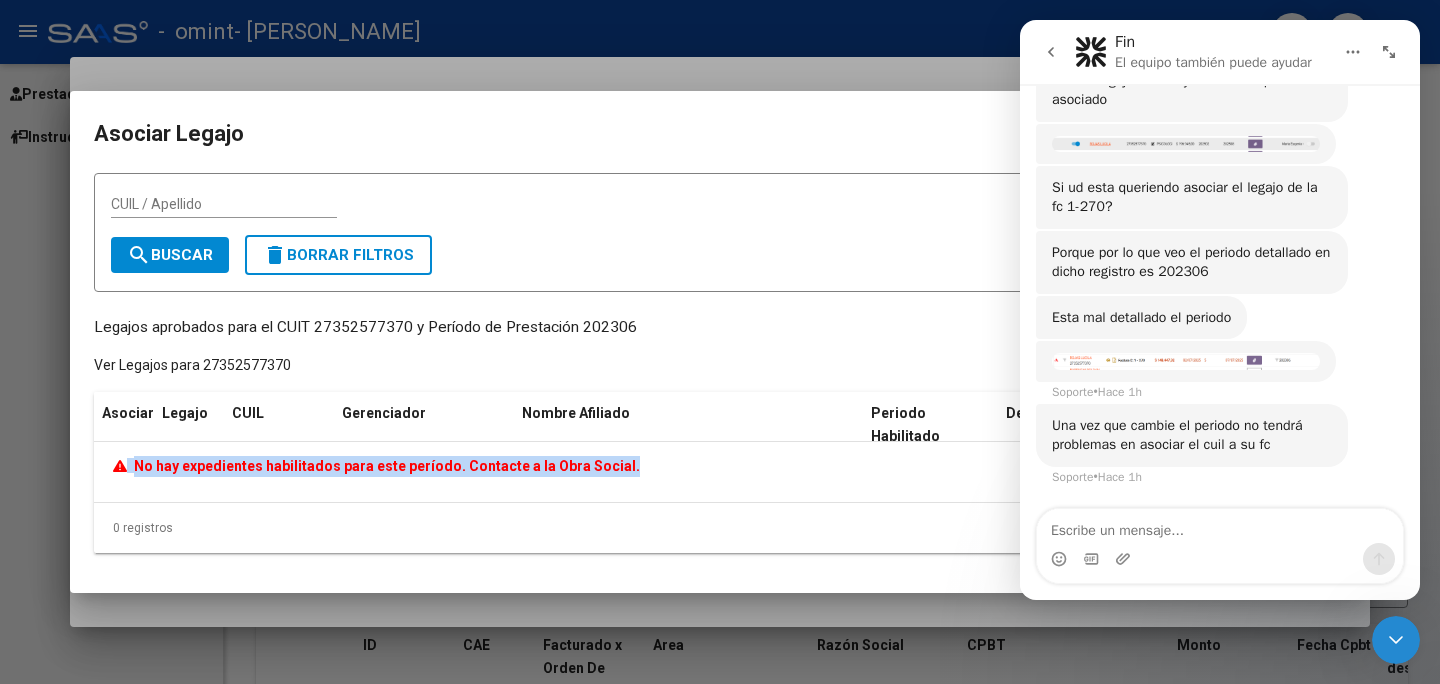 scroll, scrollTop: 916, scrollLeft: 0, axis: vertical 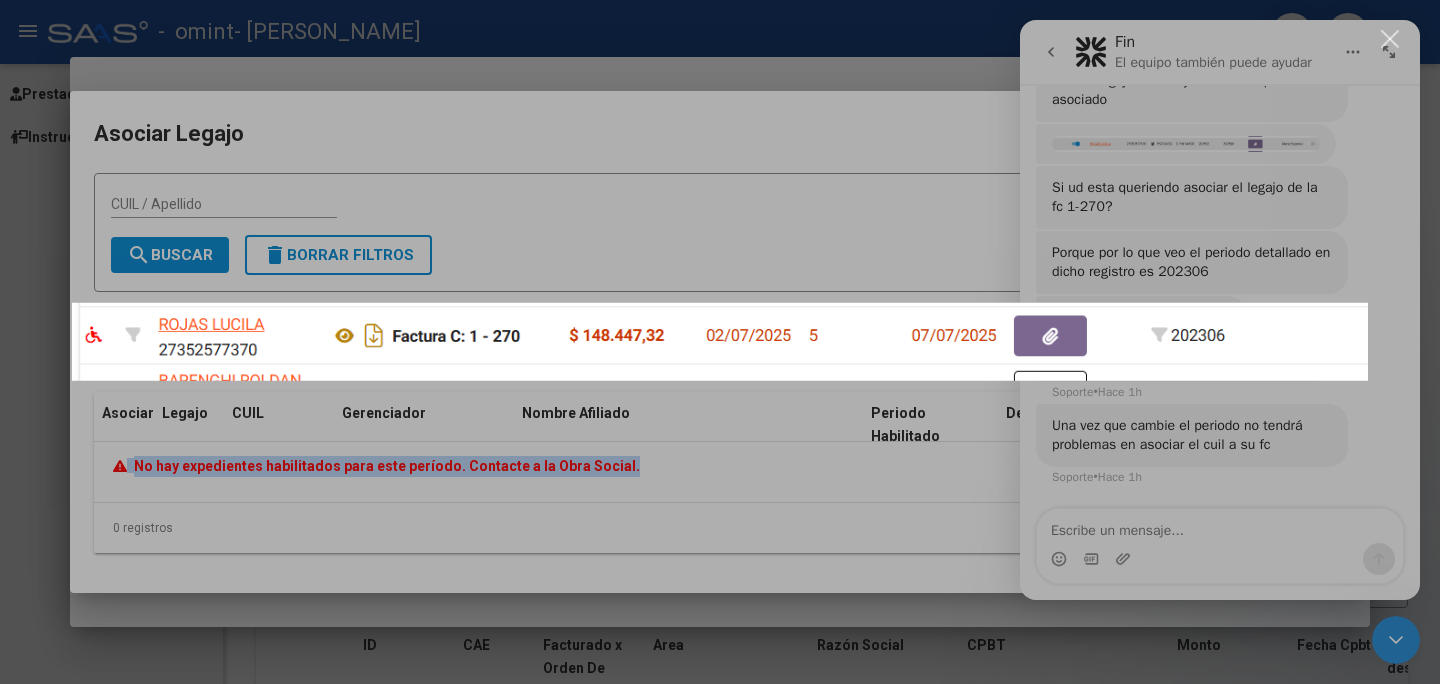click at bounding box center [720, 342] 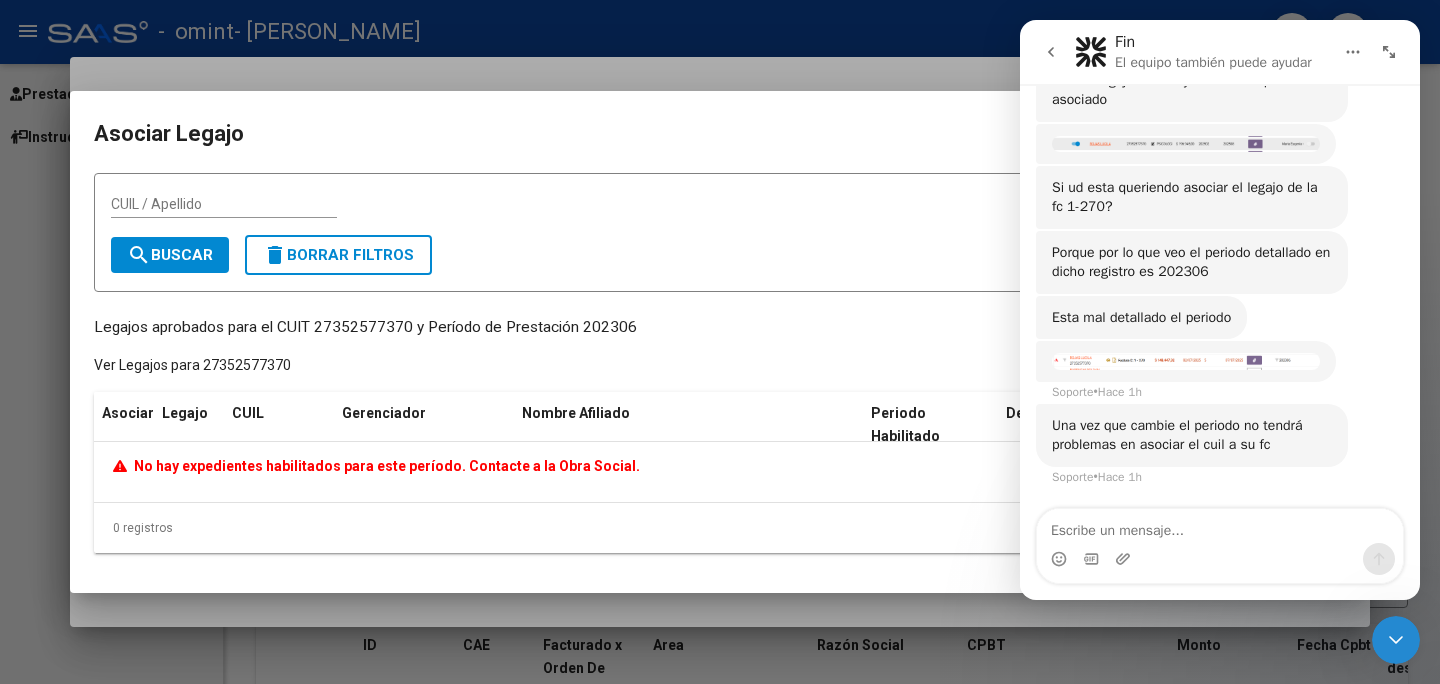 click at bounding box center [720, 342] 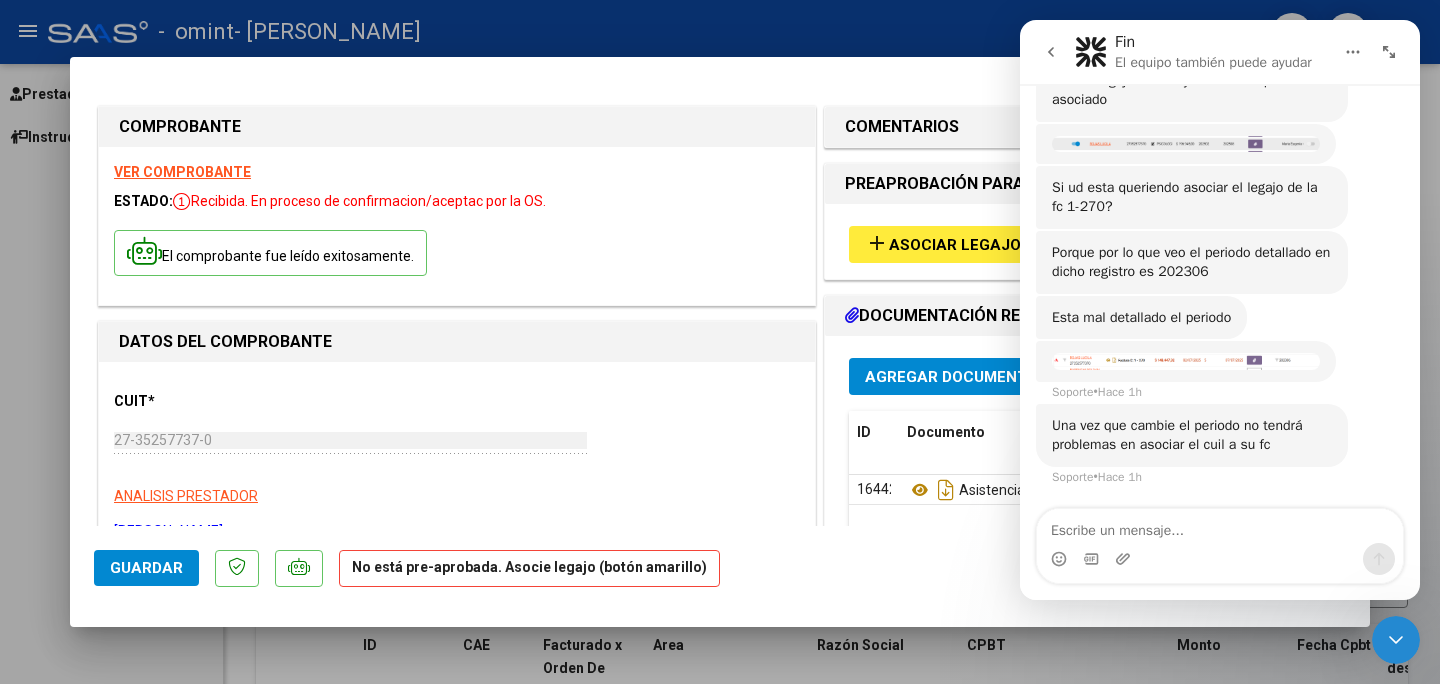 click 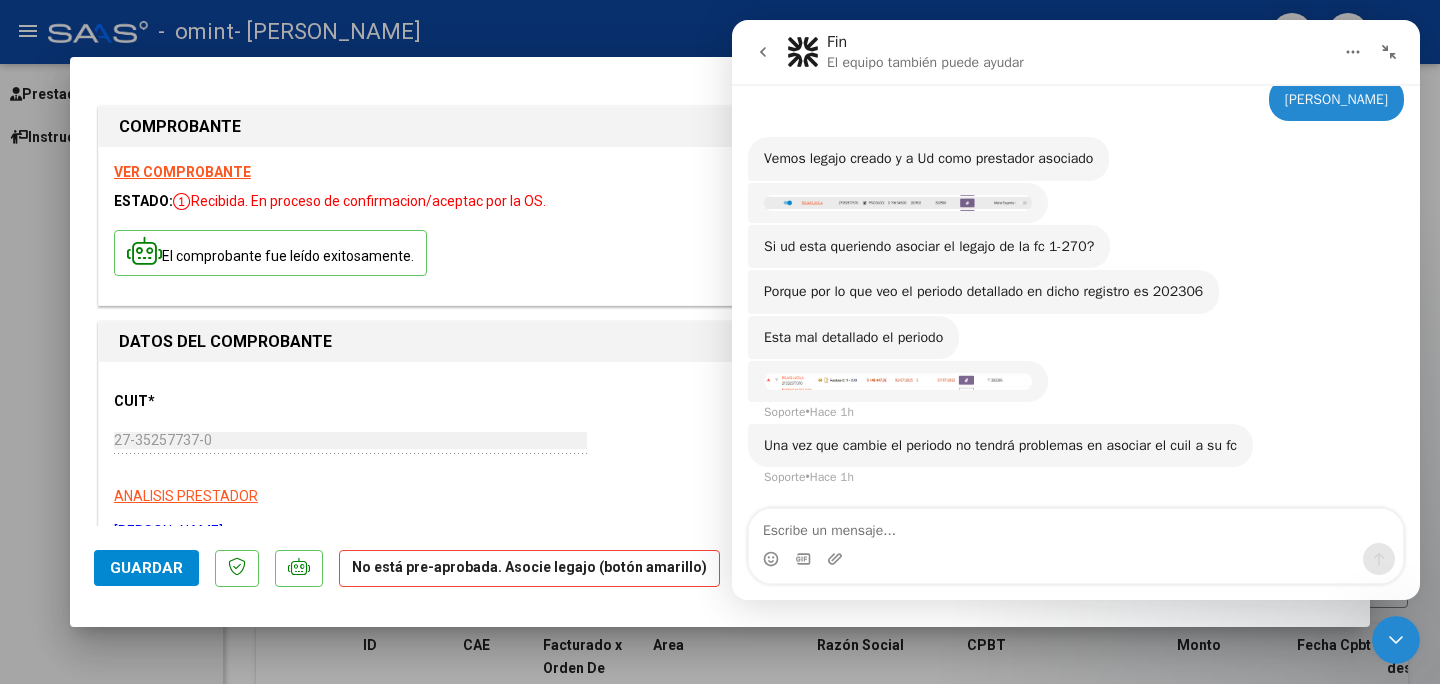 click 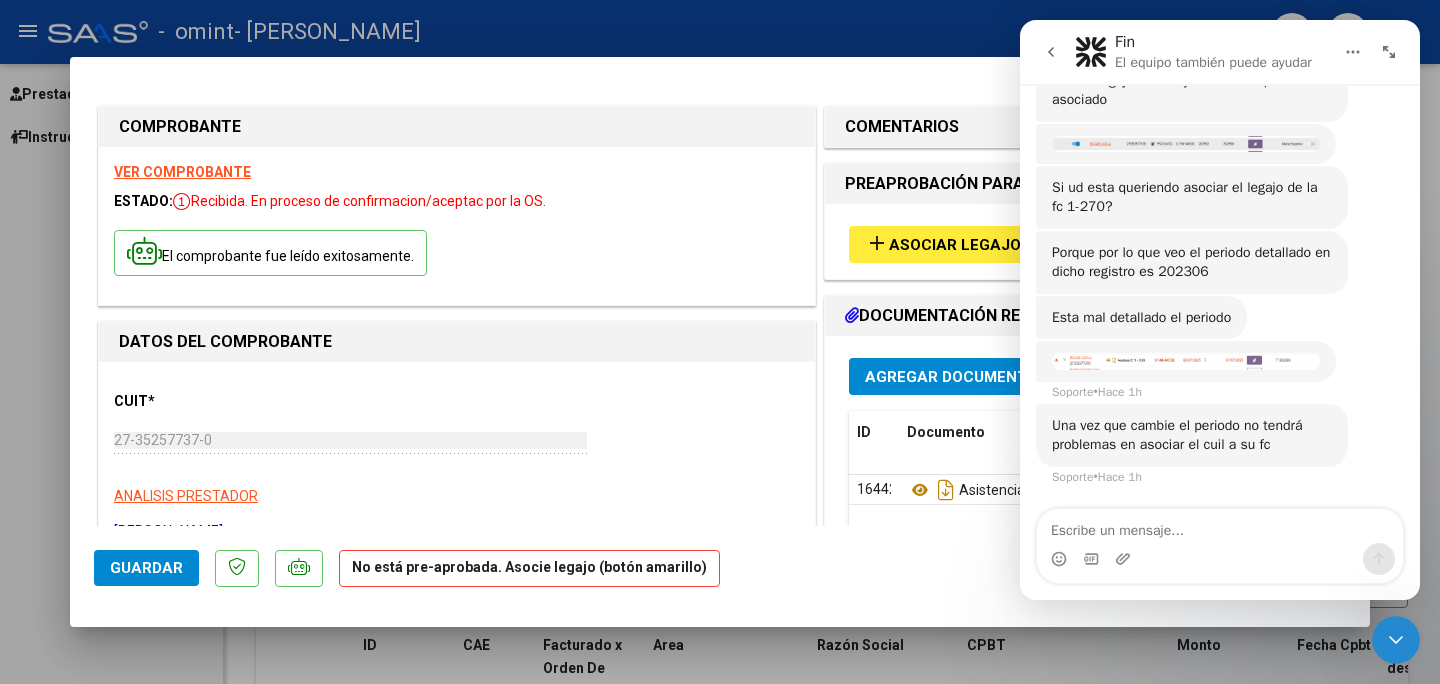 click on "CUIT  *   27-35257737-0 Ingresar CUIT  ANALISIS PRESTADOR  [PERSON_NAME]" at bounding box center (457, 459) 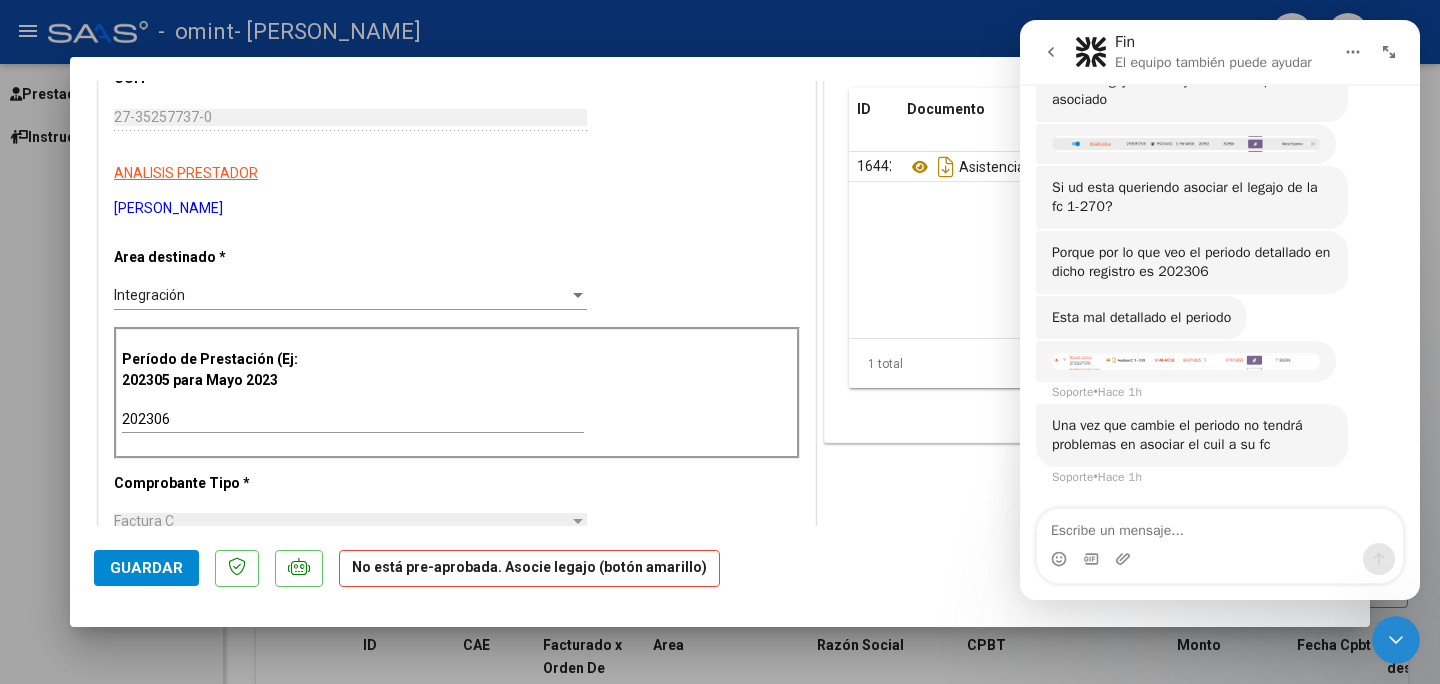 scroll, scrollTop: 317, scrollLeft: 0, axis: vertical 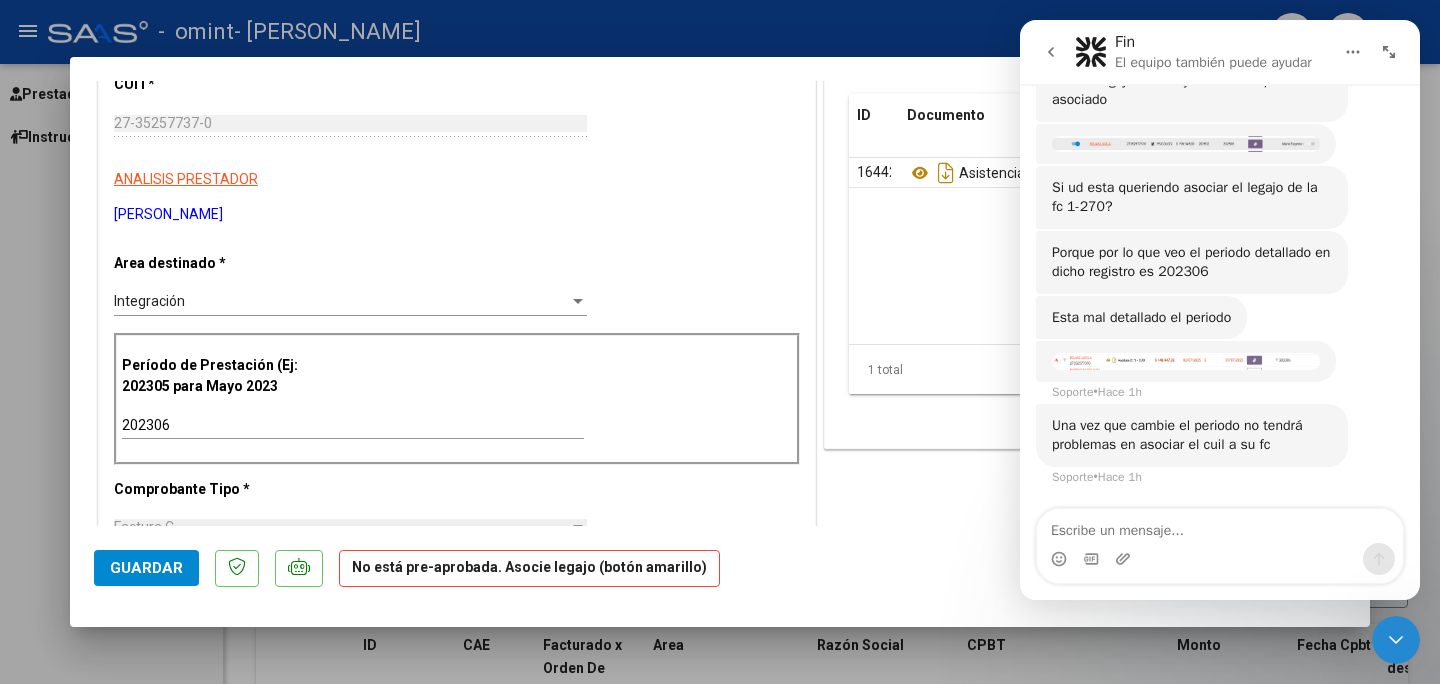 click on "202306" at bounding box center [353, 425] 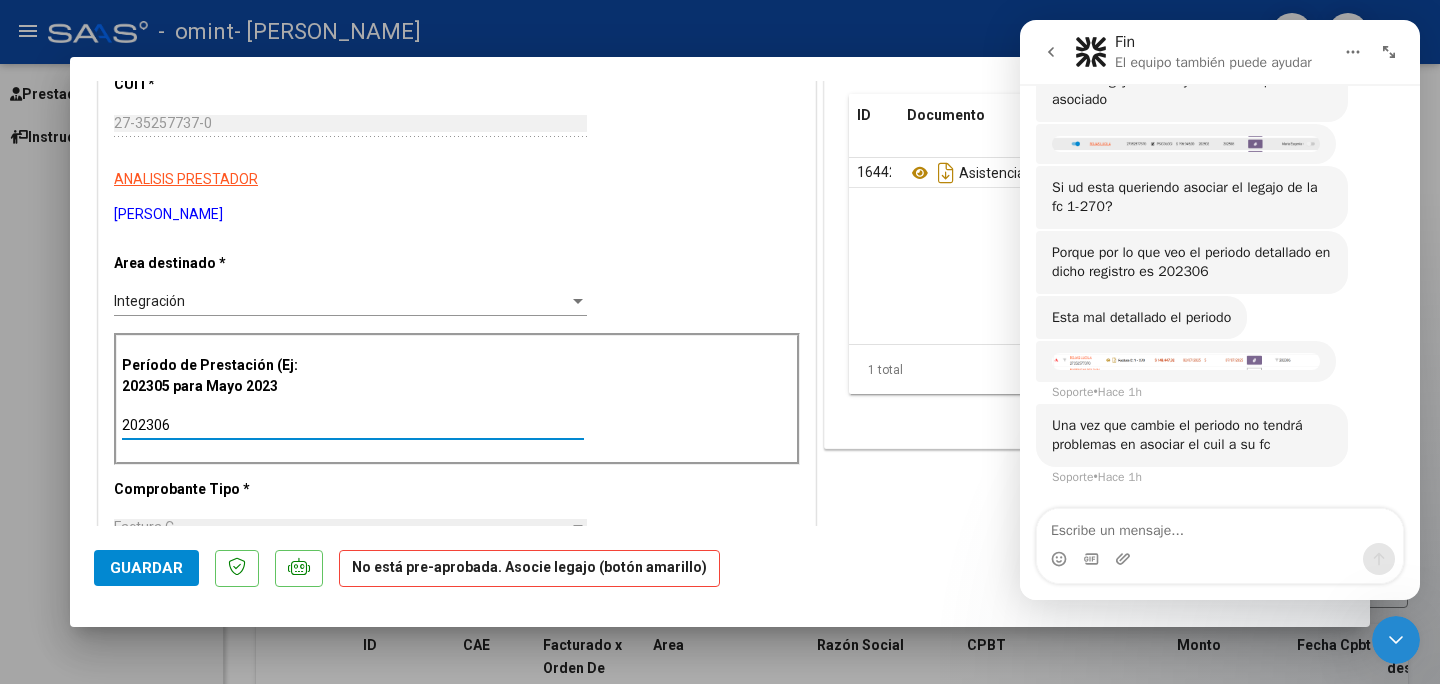 click on "CUIT  *   27-35257737-0 Ingresar CUIT  ANALISIS PRESTADOR  [PERSON_NAME]  Area destinado * Integración Seleccionar Area Período de Prestación (Ej: 202305 para [DATE]    202306 Ingrese el Período de Prestación como indica el ejemplo   Comprobante Tipo * Factura C Seleccionar Tipo Punto de Venta  *   1 Ingresar el Nro.  Número  *   270 Ingresar el Nro.  Monto  *   $ 148.447,32 Ingresar el monto  [GEOGRAPHIC_DATA].  *   [DATE] Ingresar la fecha  CAE / CAEA (no ingrese CAI)    75270986990573 Ingresar el CAE o CAEA (no ingrese CAI)  Fecha de Vencimiento    Ingresar la fecha  Ref. Externa    Ingresar la ref.  N° Liquidación    Ingresar el N° Liquidación" at bounding box center (457, 720) 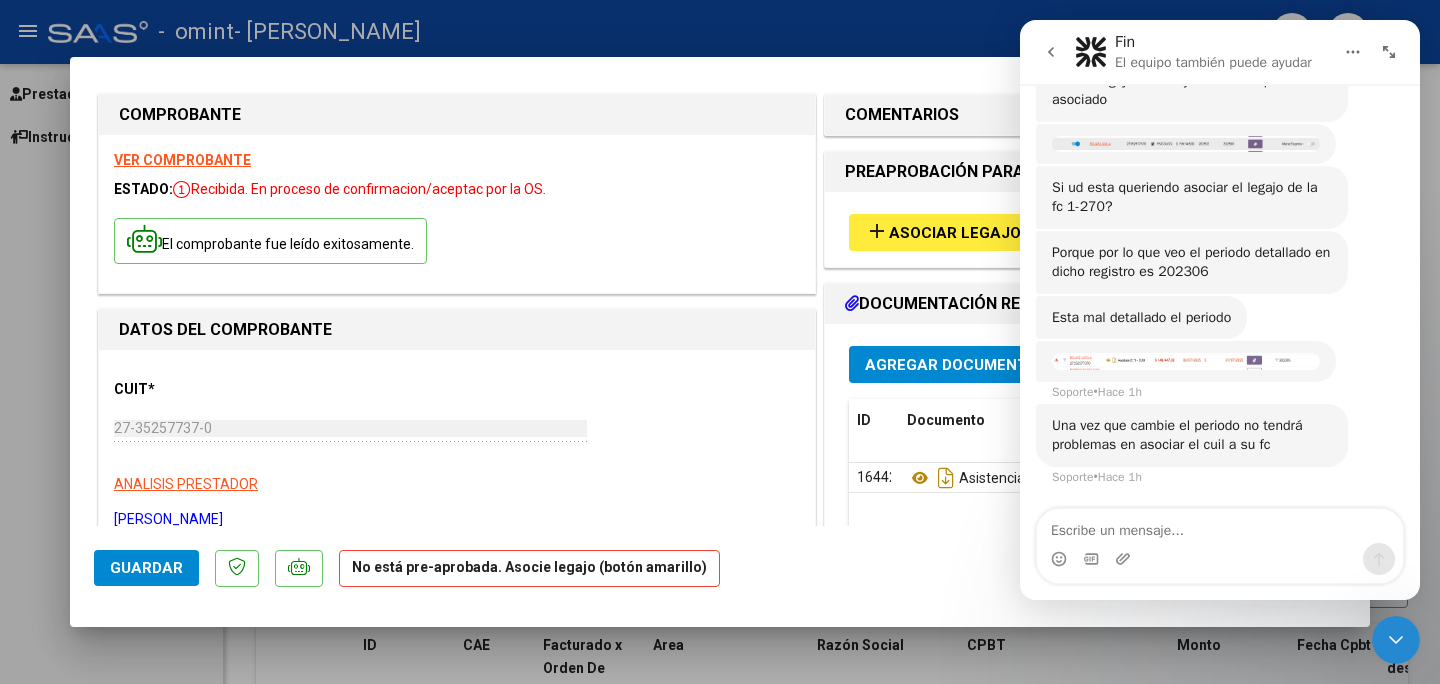 scroll, scrollTop: 0, scrollLeft: 0, axis: both 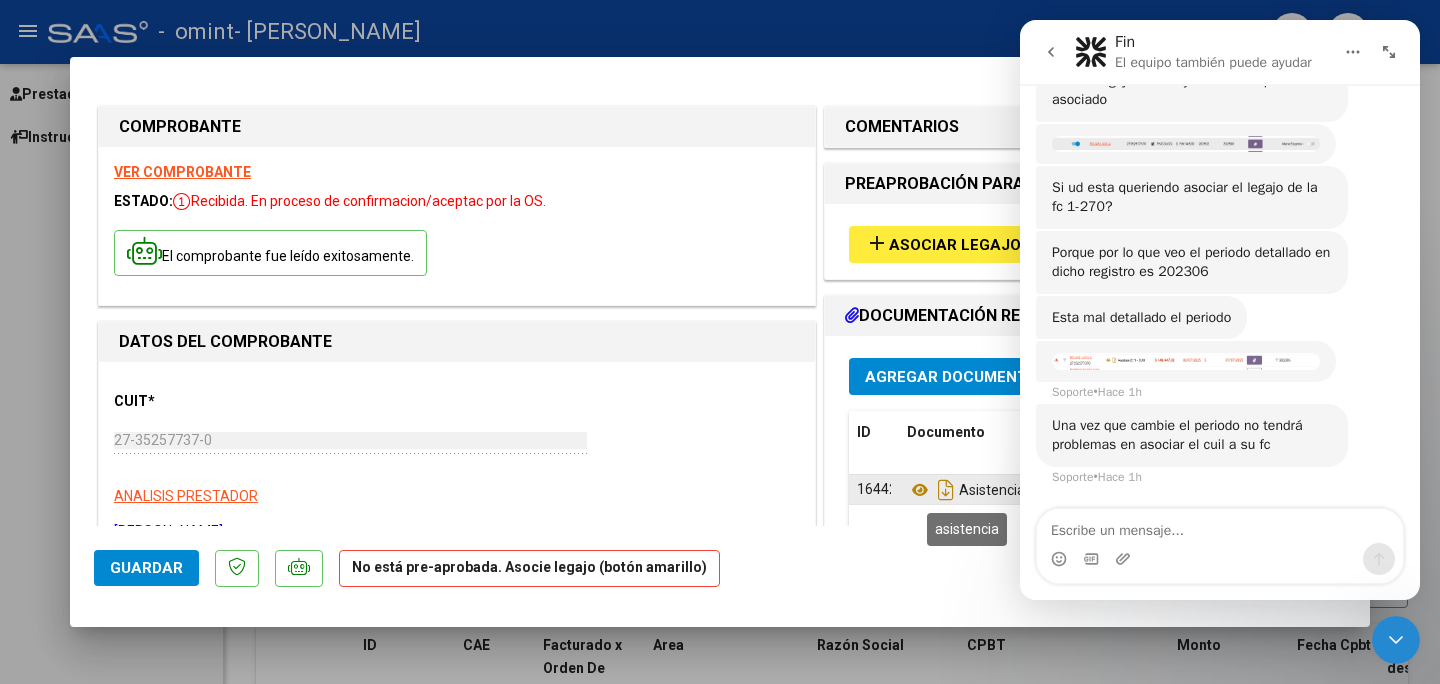 click on "Asistencia" 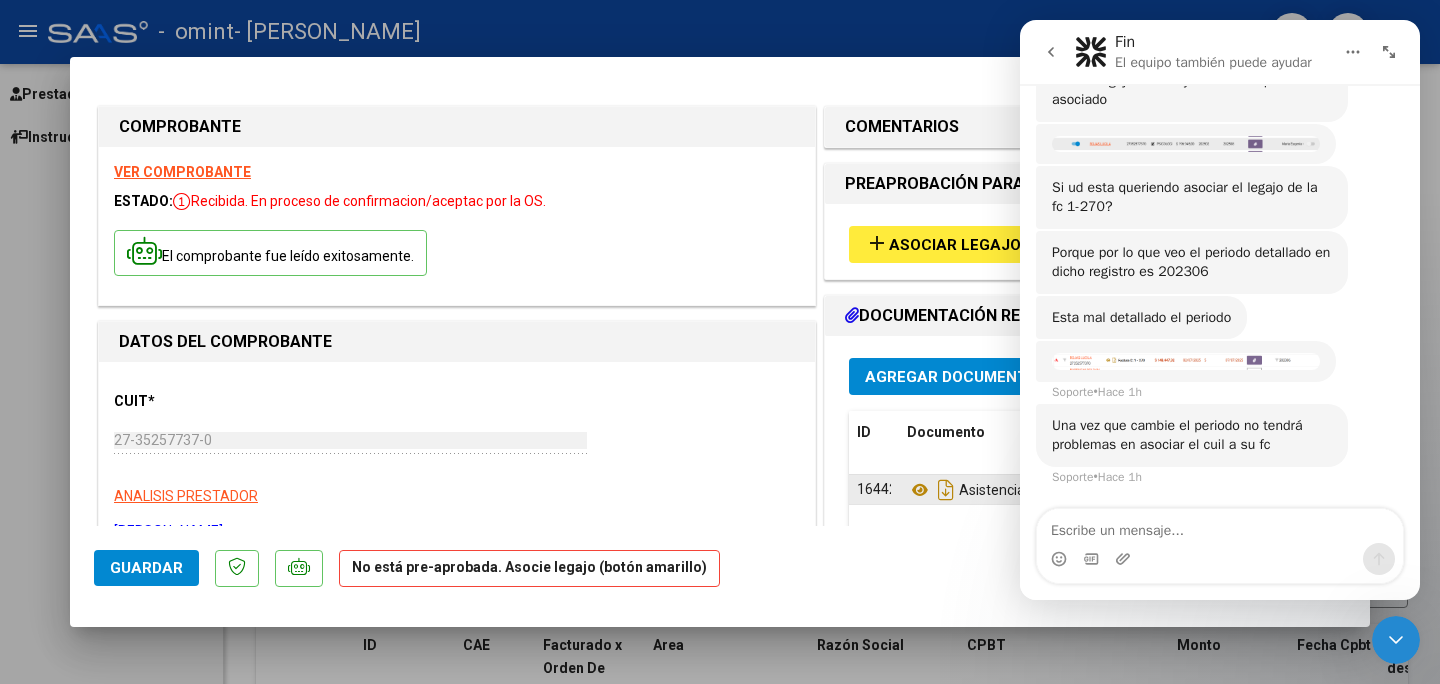 type 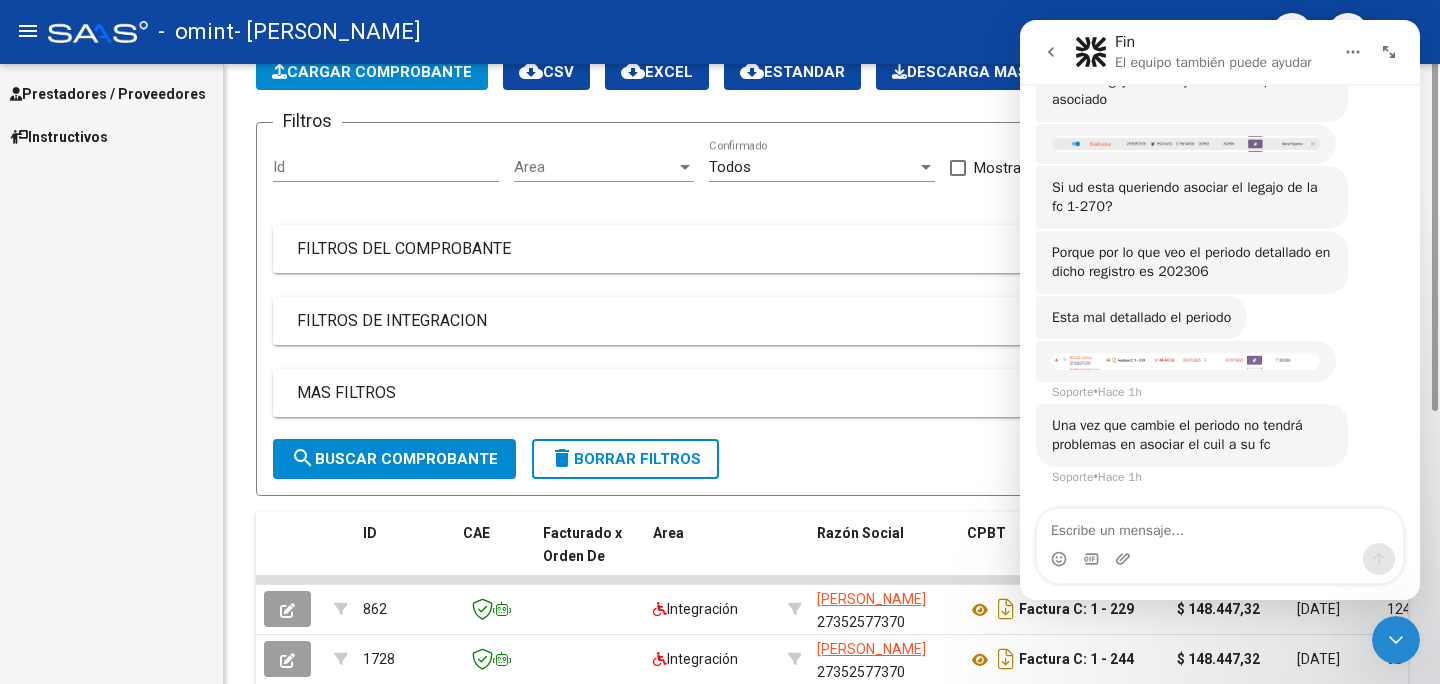 scroll, scrollTop: 116, scrollLeft: 0, axis: vertical 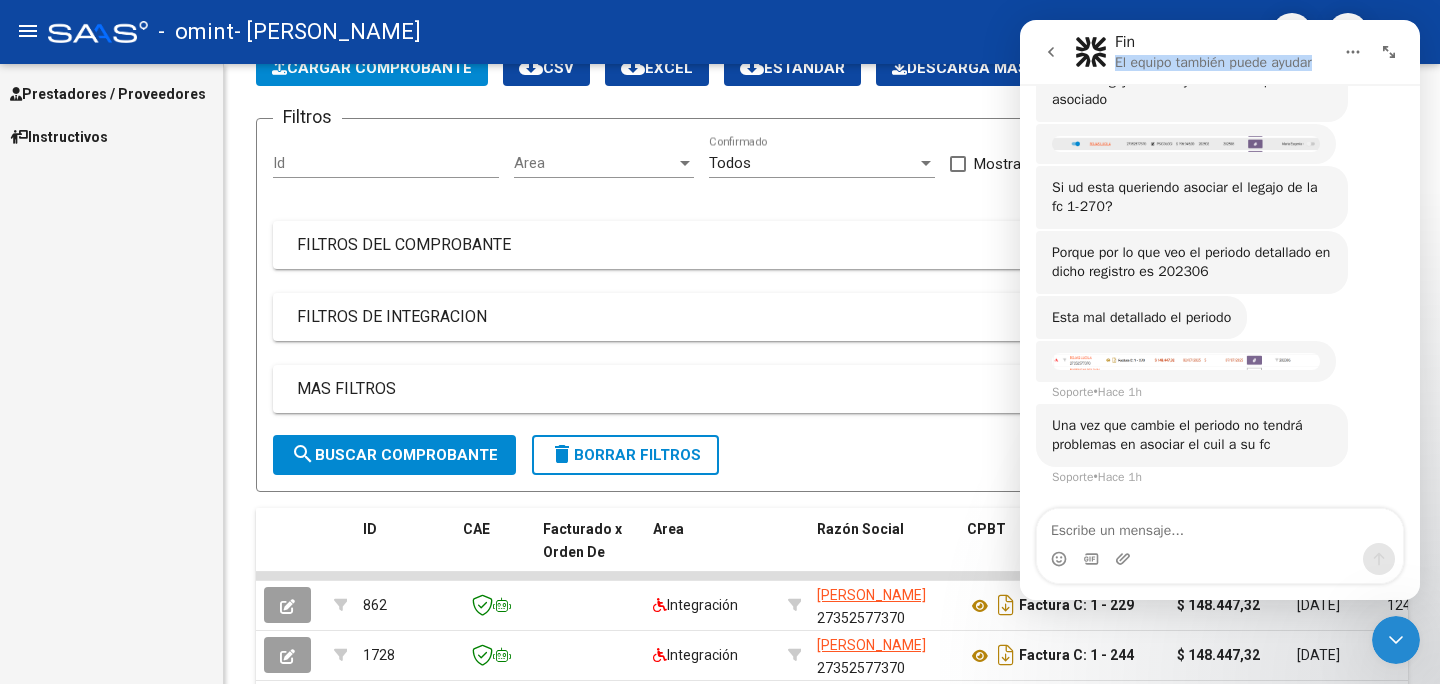 drag, startPoint x: 1220, startPoint y: 35, endPoint x: 1439, endPoint y: 14, distance: 220.00455 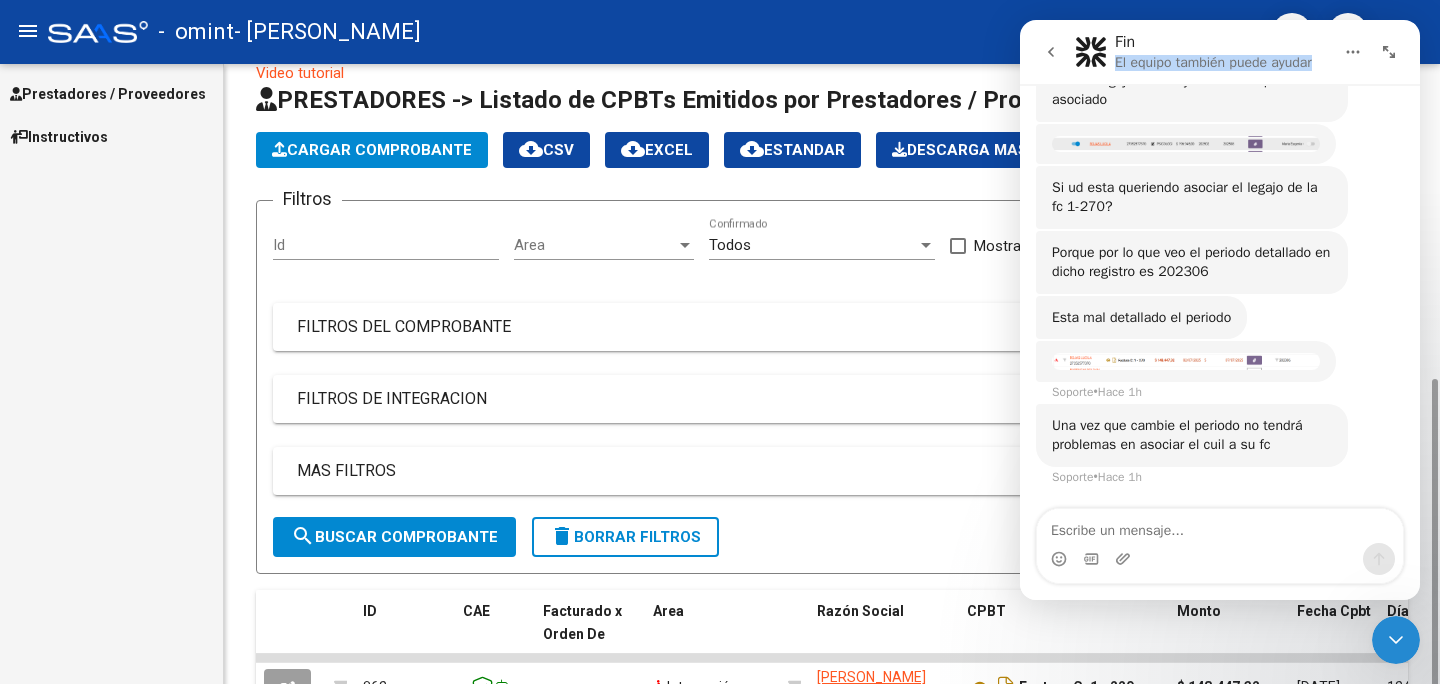 scroll, scrollTop: 0, scrollLeft: 0, axis: both 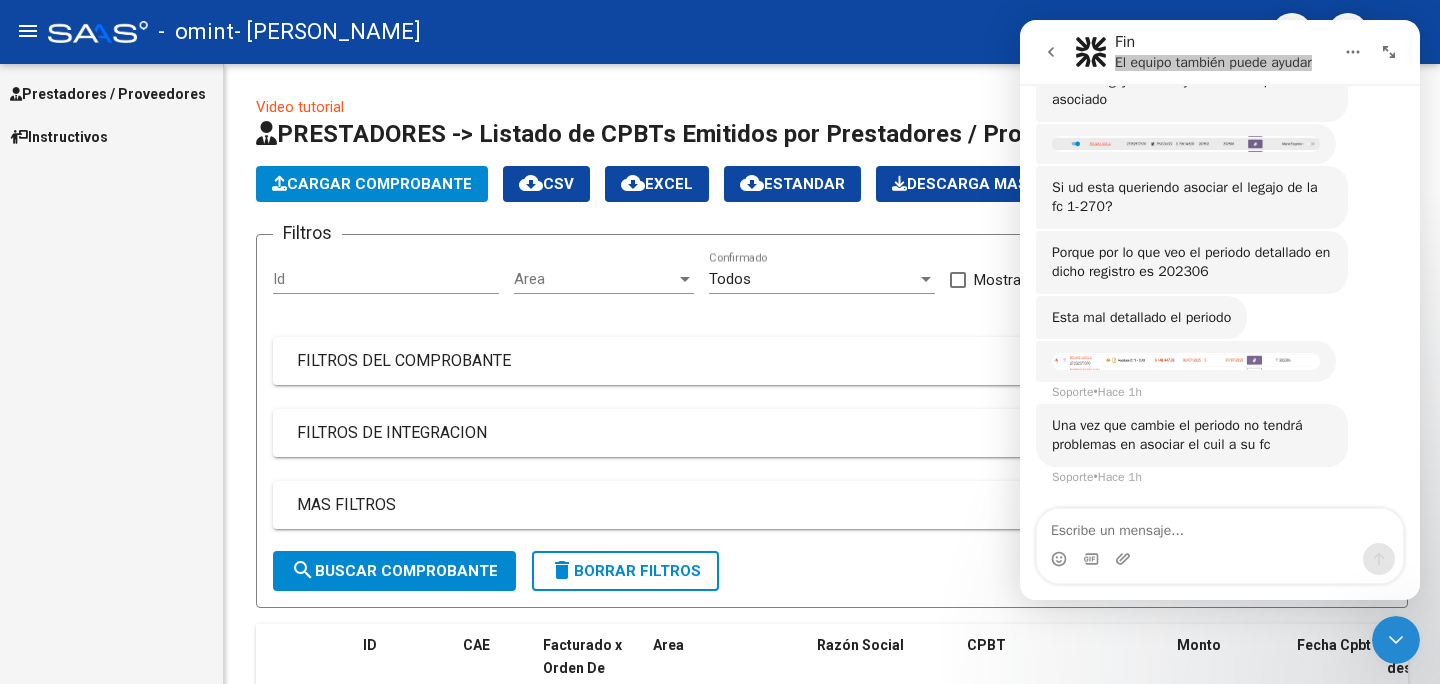 click on "Prestadores / Proveedores" at bounding box center [108, 94] 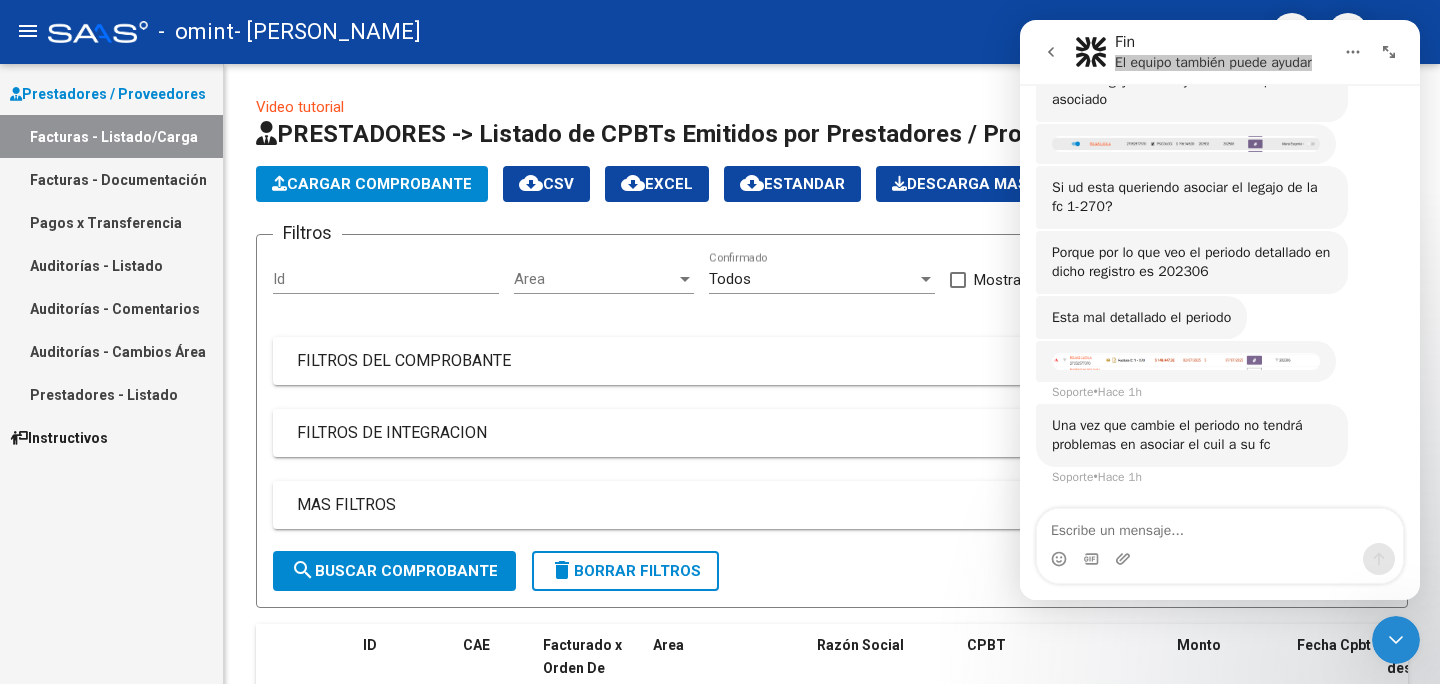 click on "Facturas - Listado/Carga" at bounding box center (111, 136) 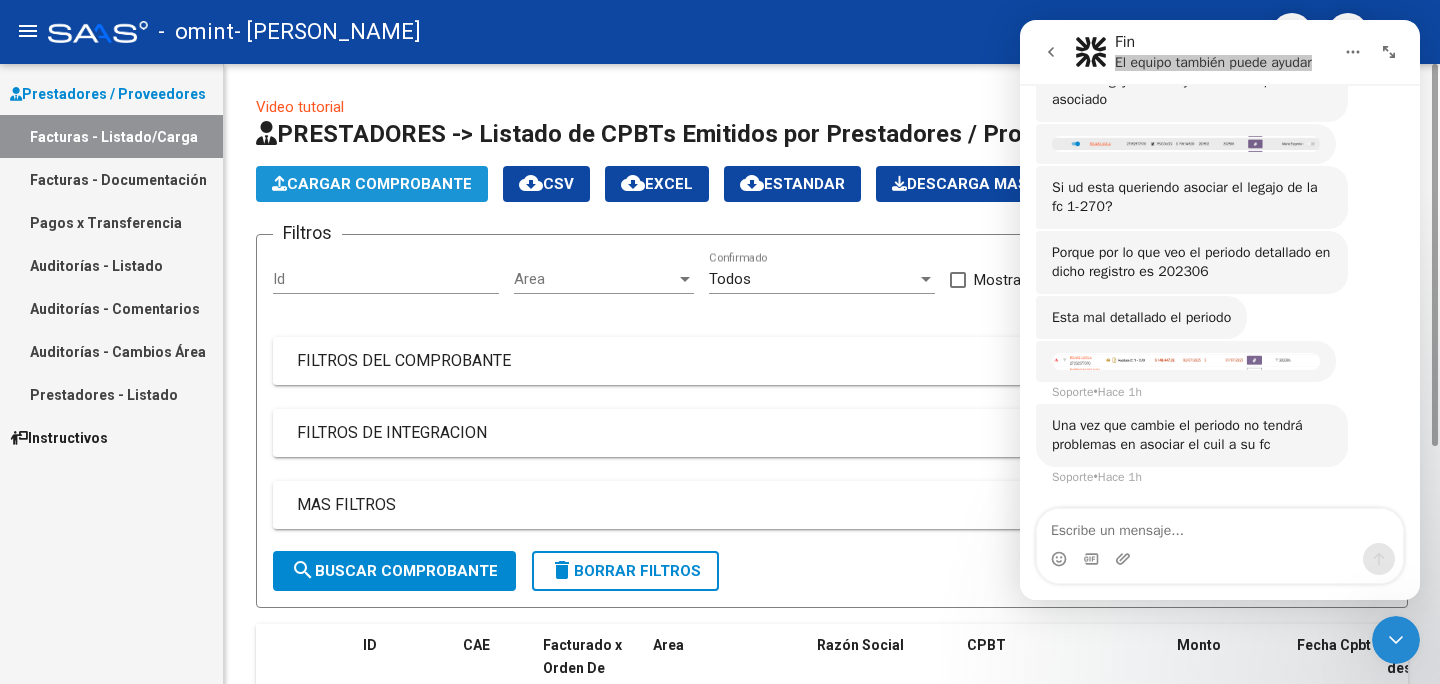click on "Cargar Comprobante" 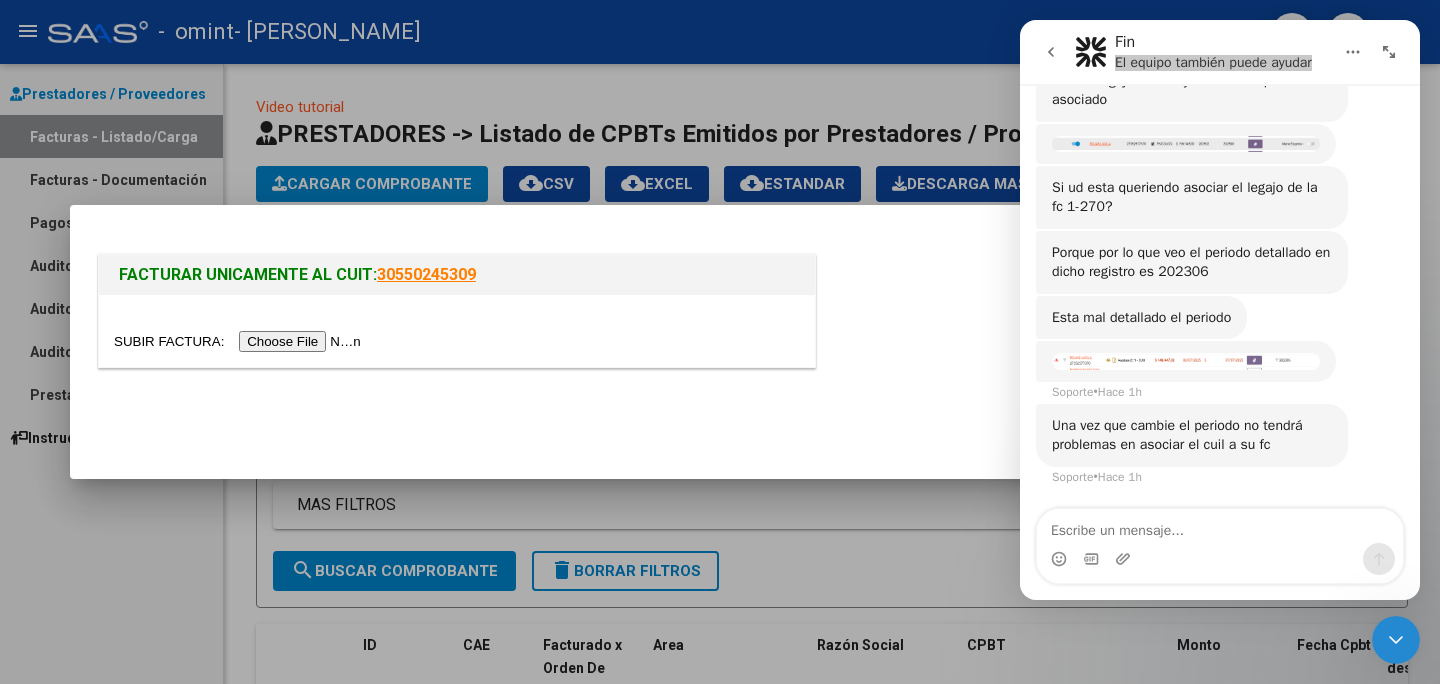 click on "FACTURAR UNICAMENTE AL CUIT:   30550245309" at bounding box center (720, 342) 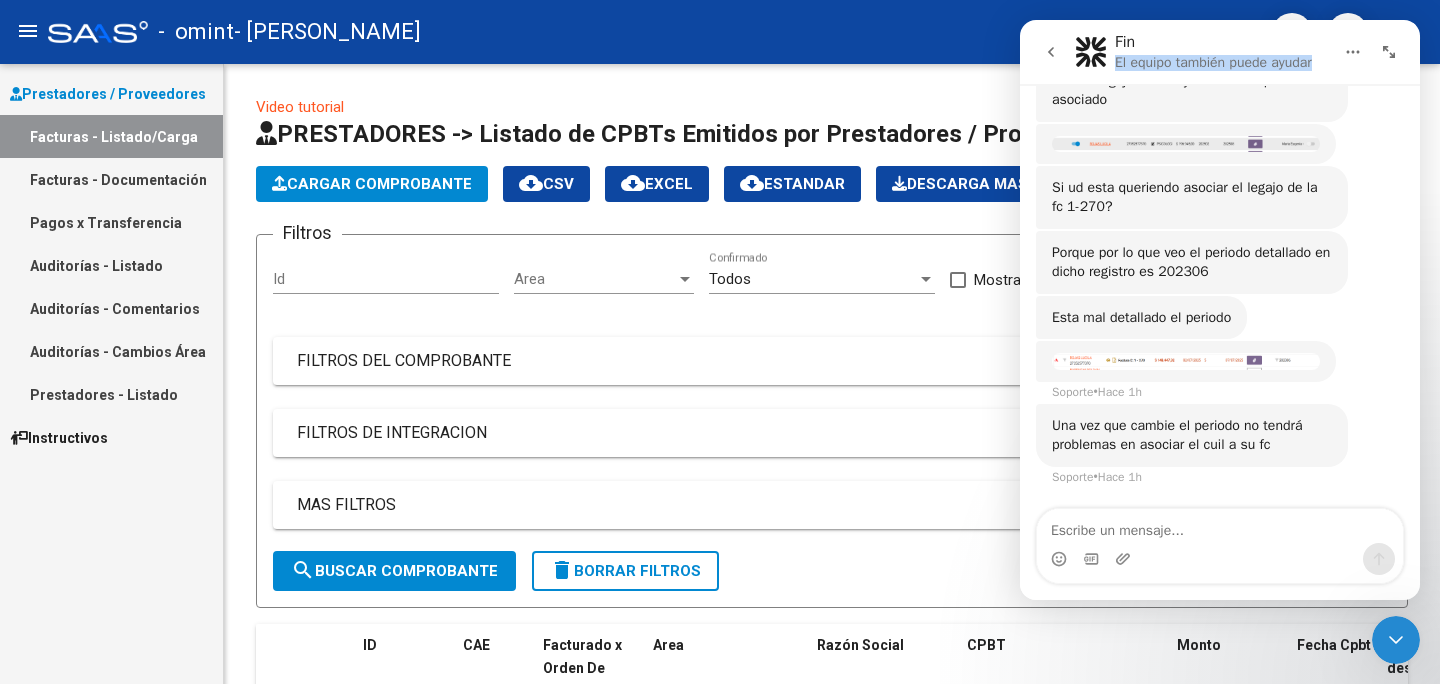 click 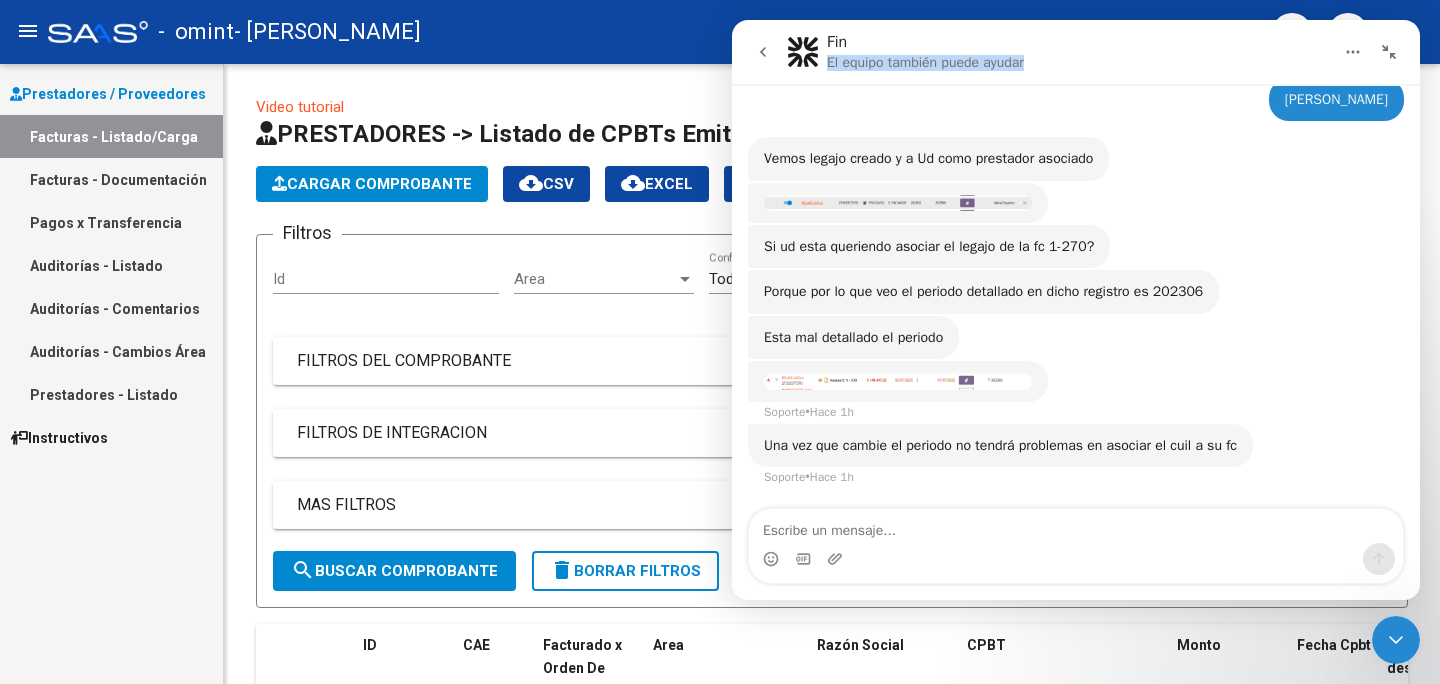 click 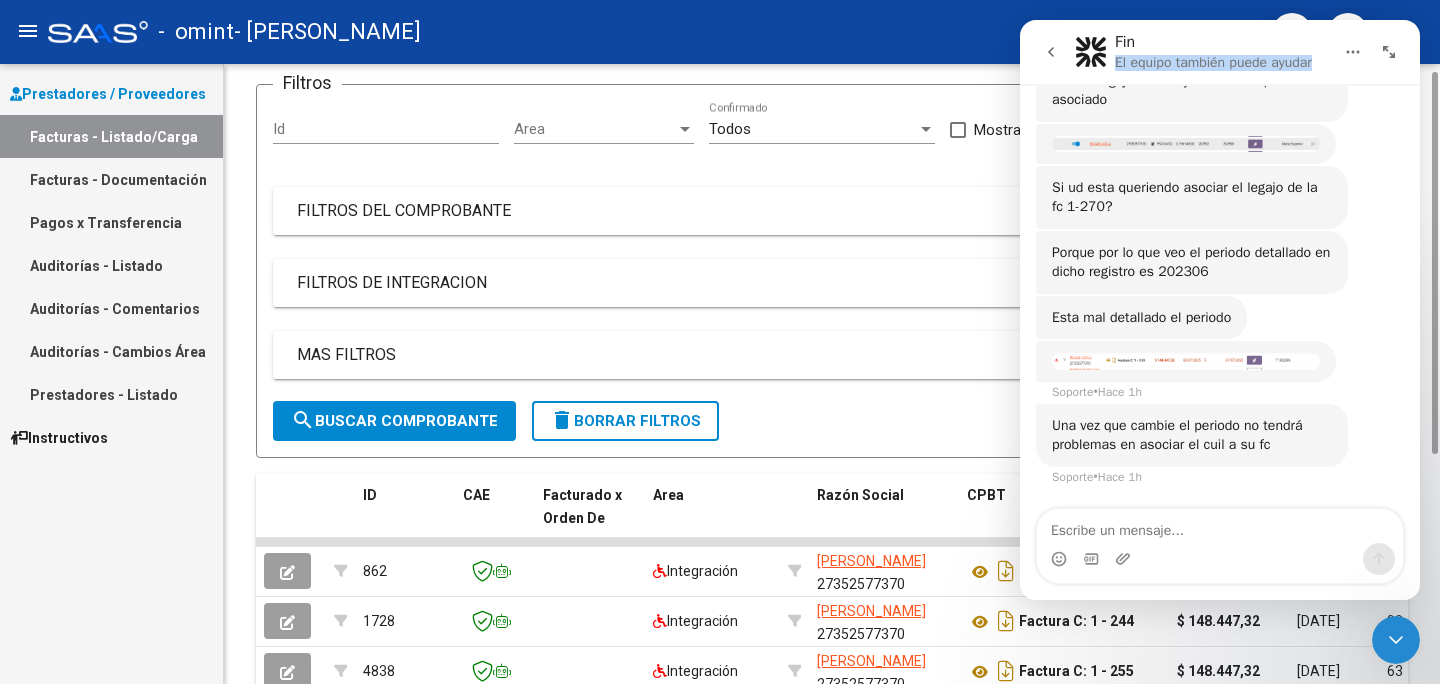 scroll, scrollTop: 0, scrollLeft: 0, axis: both 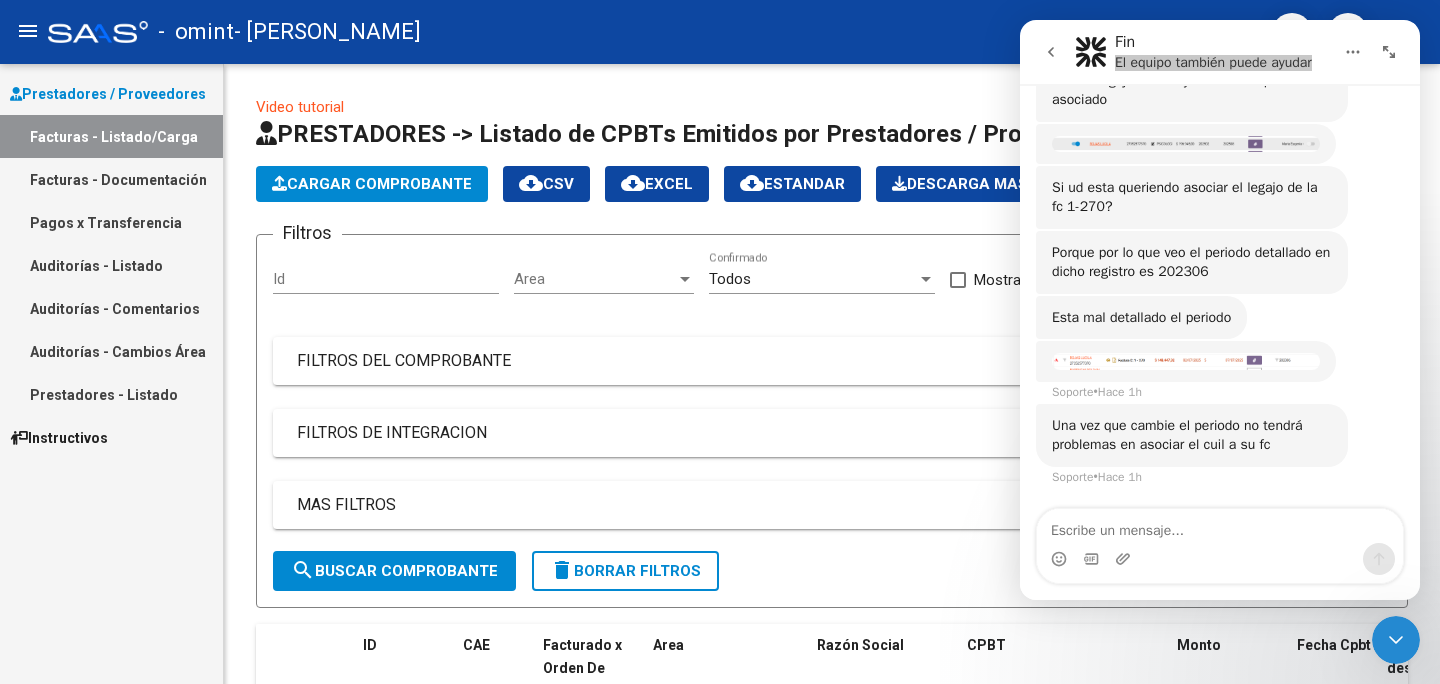 click on "Facturas - Documentación" at bounding box center (111, 179) 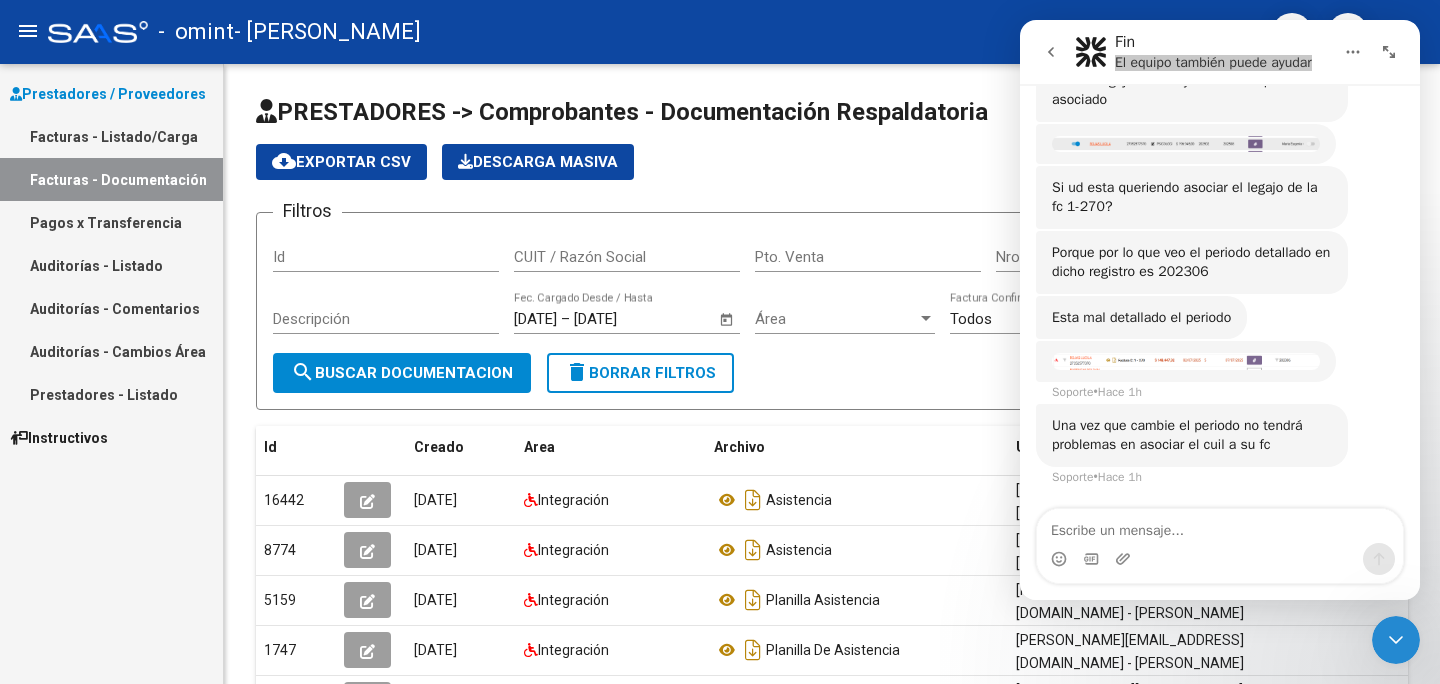 click on "Pagos x Transferencia" at bounding box center (111, 222) 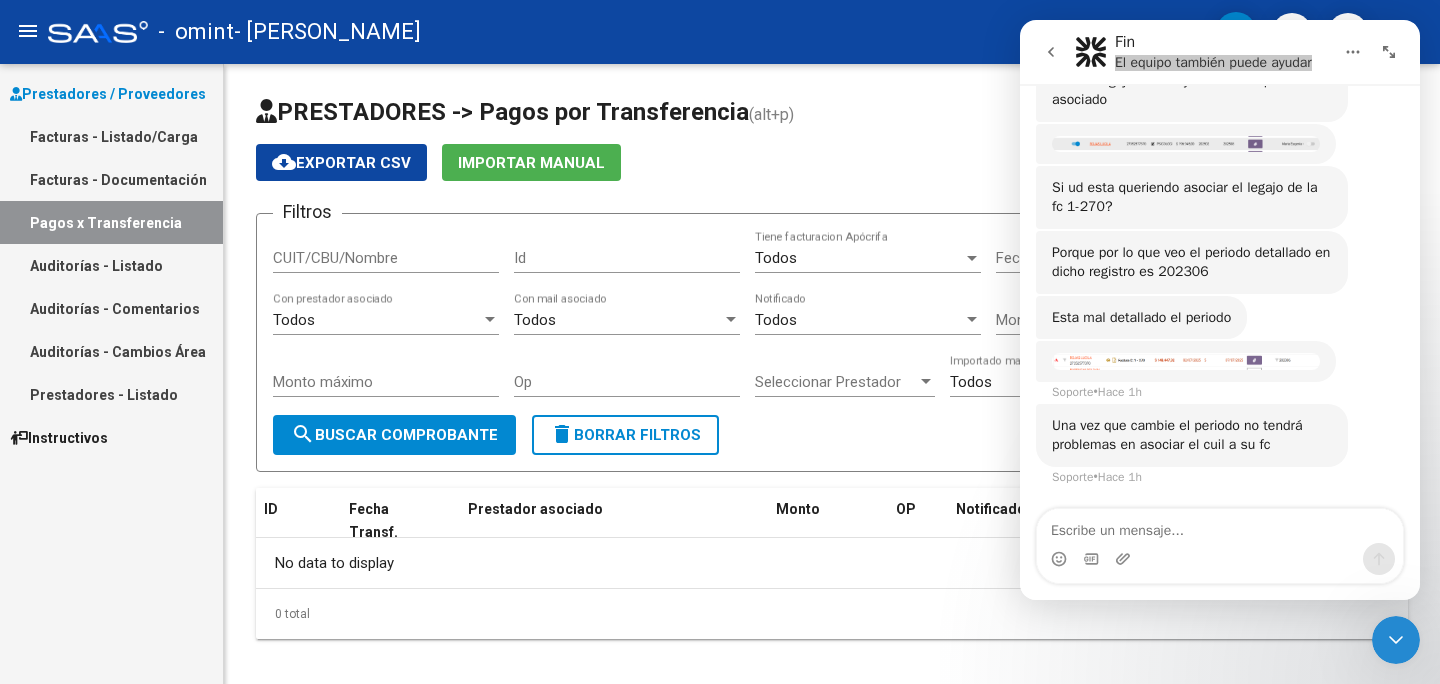 click on "Facturas - Documentación" at bounding box center [111, 179] 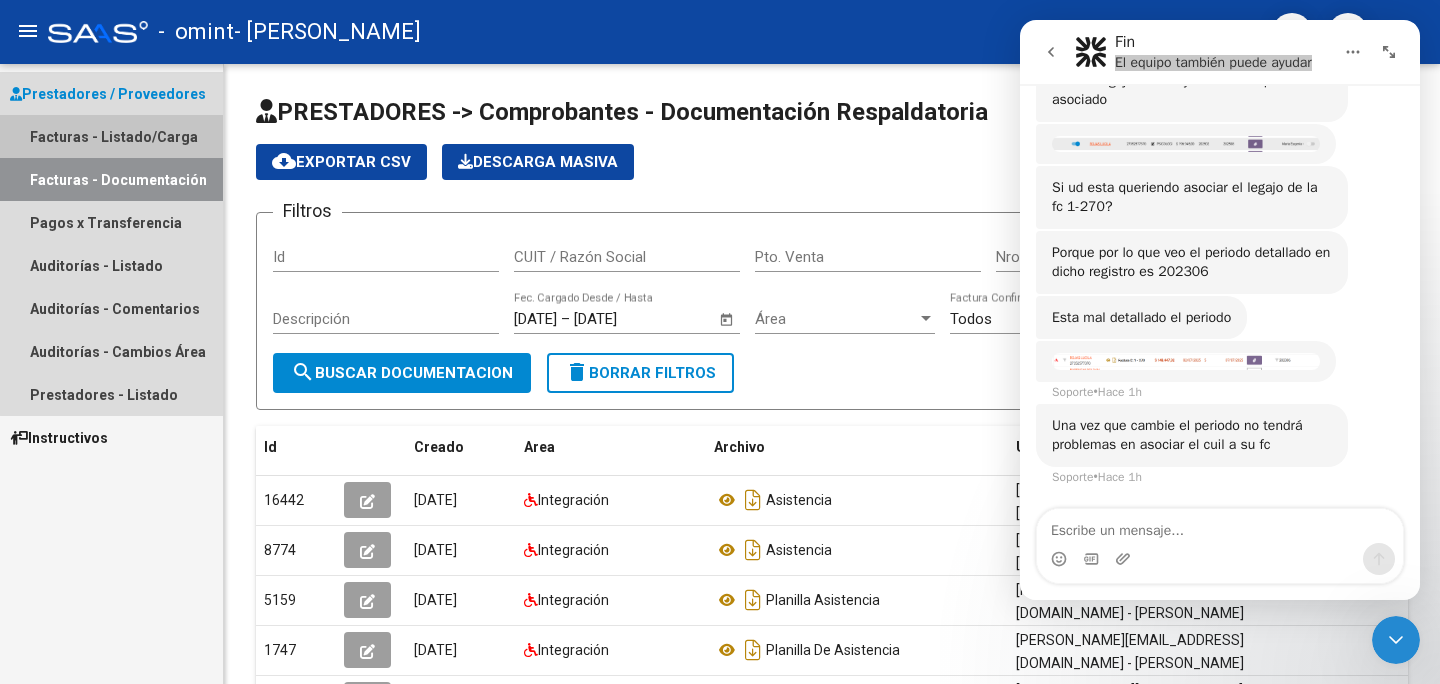click on "Facturas - Listado/Carga" at bounding box center [111, 136] 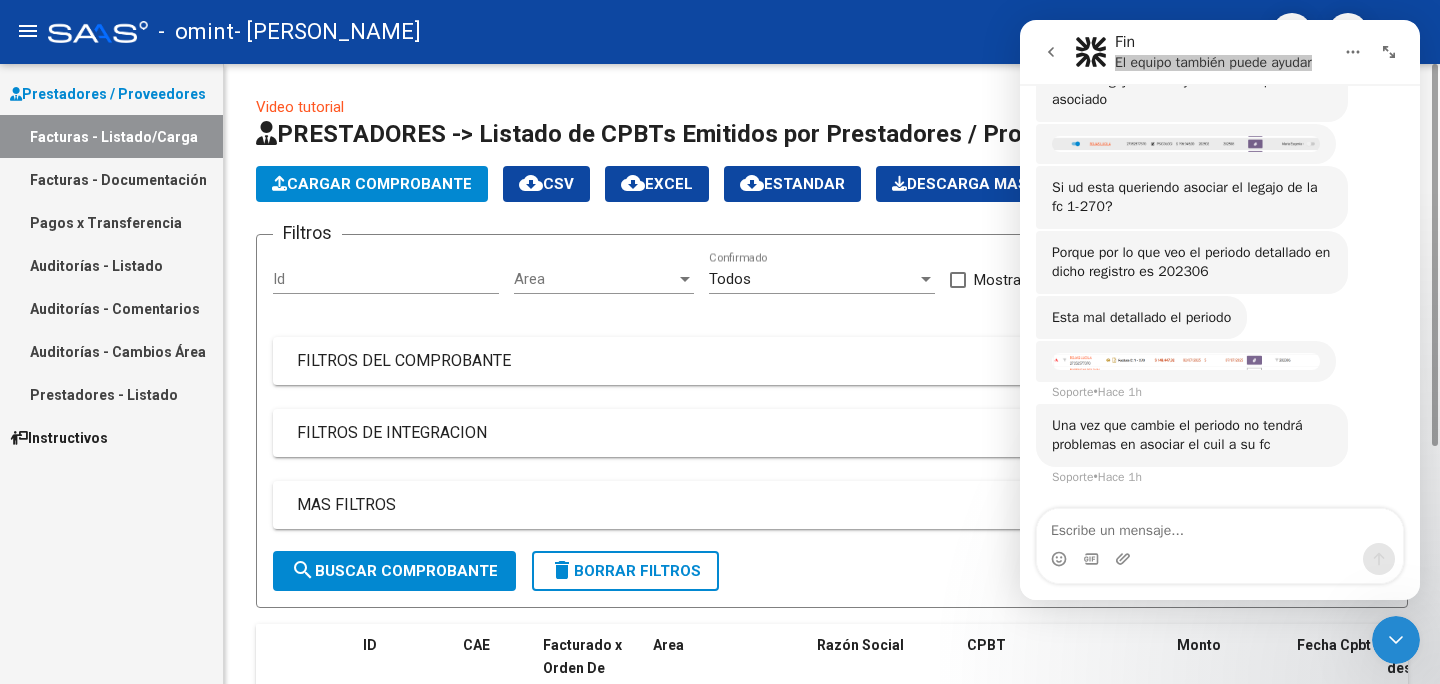 click on "Cargar Comprobante" 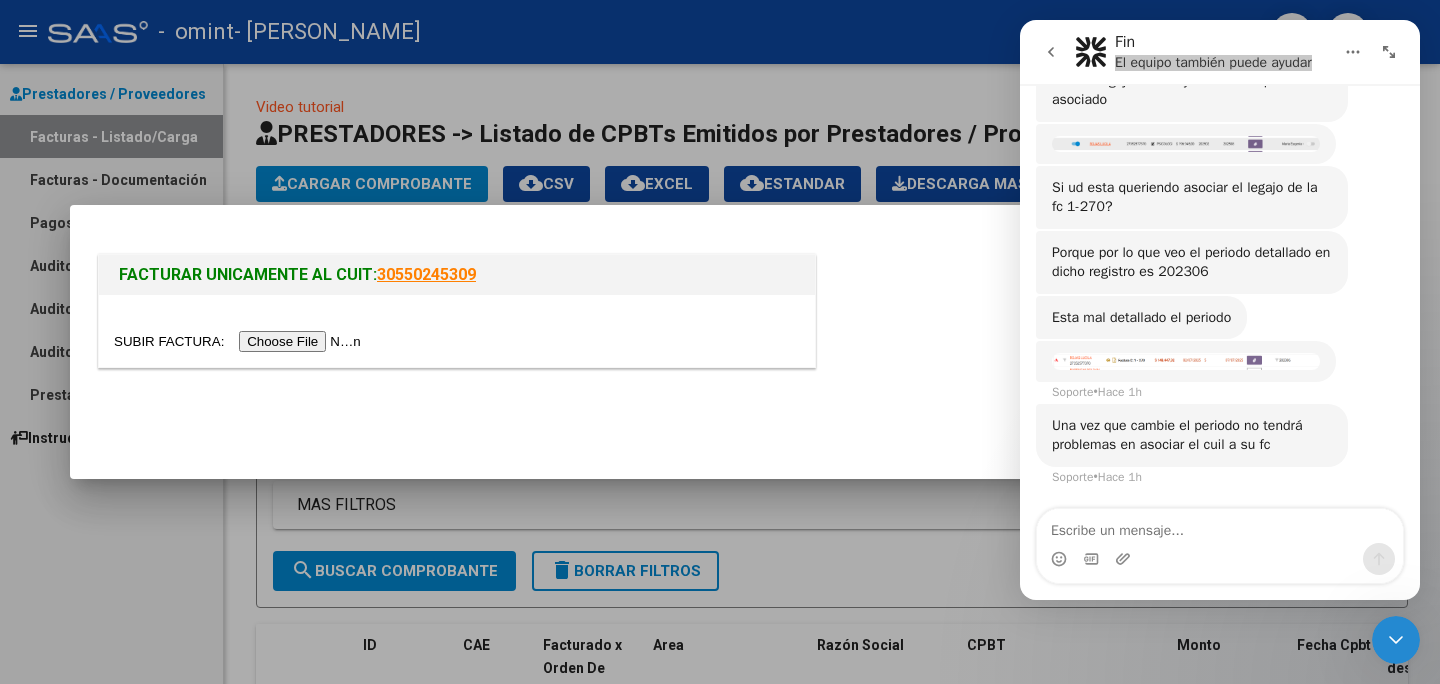 click at bounding box center (240, 341) 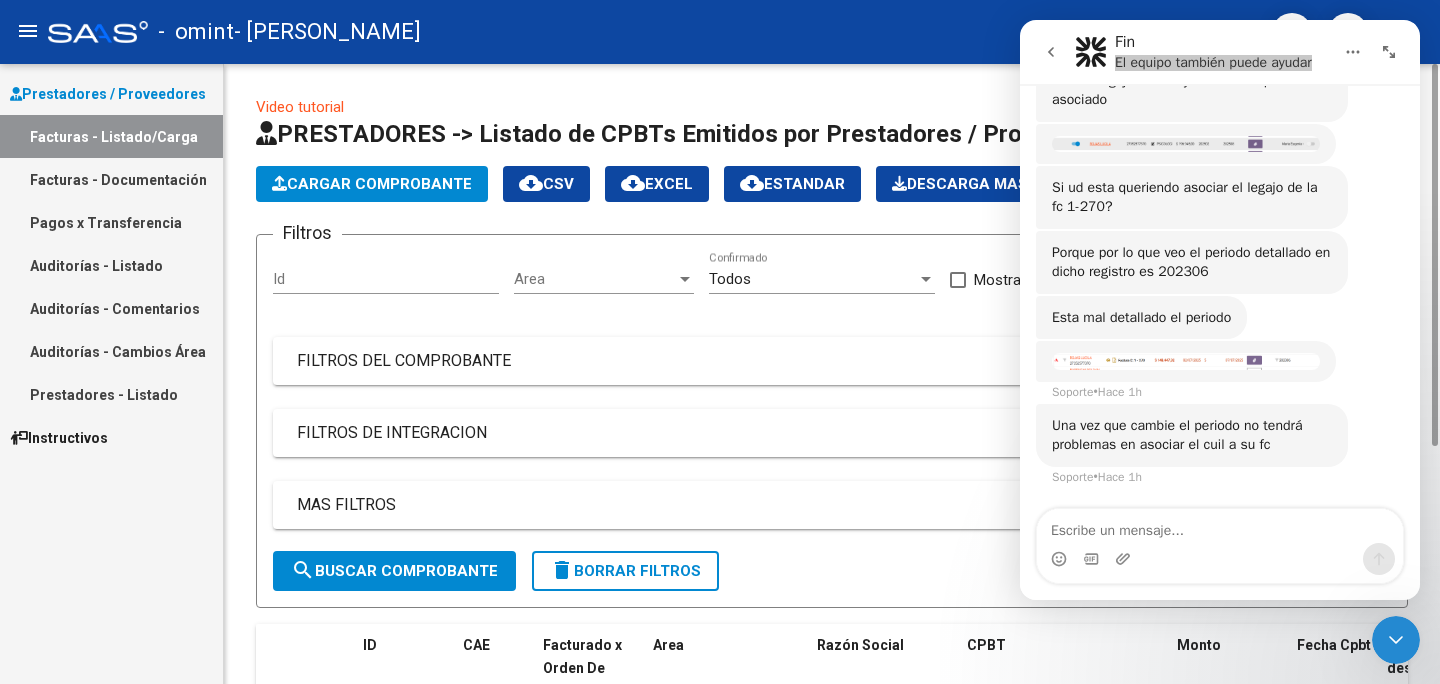 click on "Cargar Comprobante" 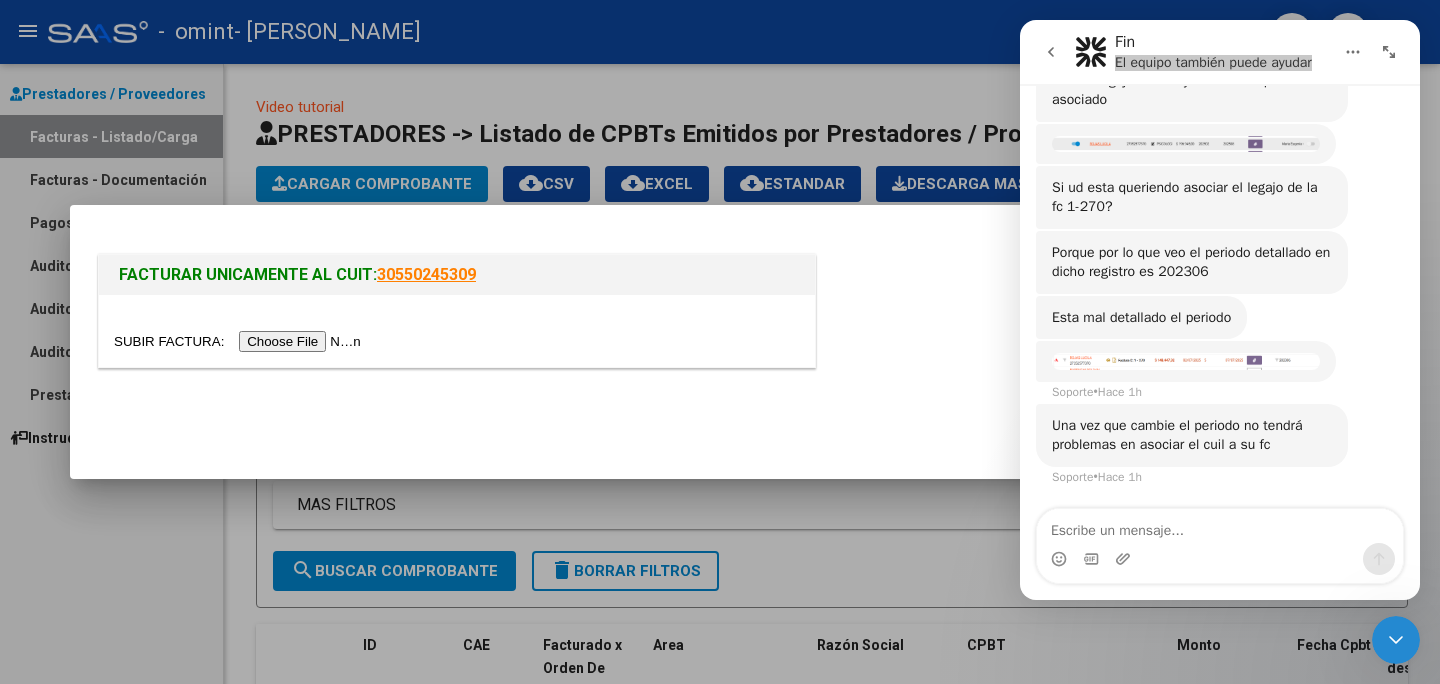 click at bounding box center [240, 341] 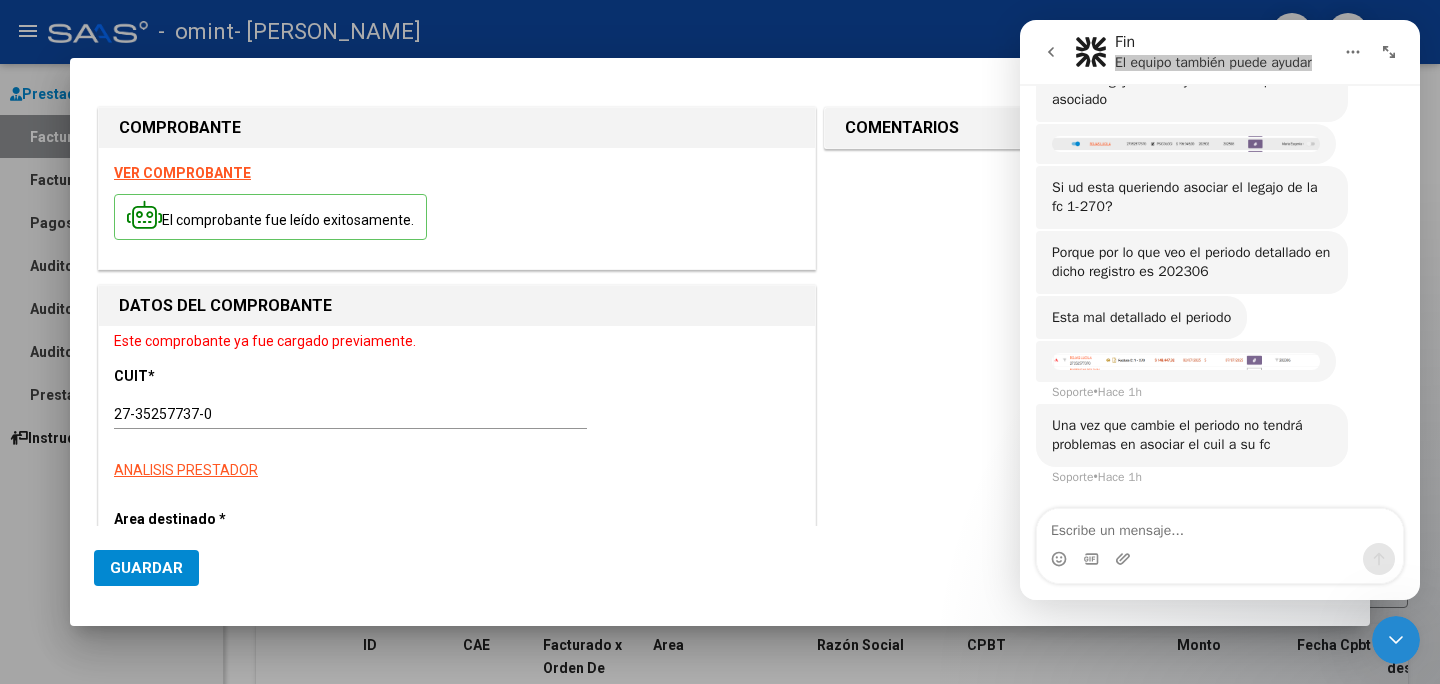 click on "VER COMPROBANTE          El comprobante fue leído exitosamente." at bounding box center (457, 208) 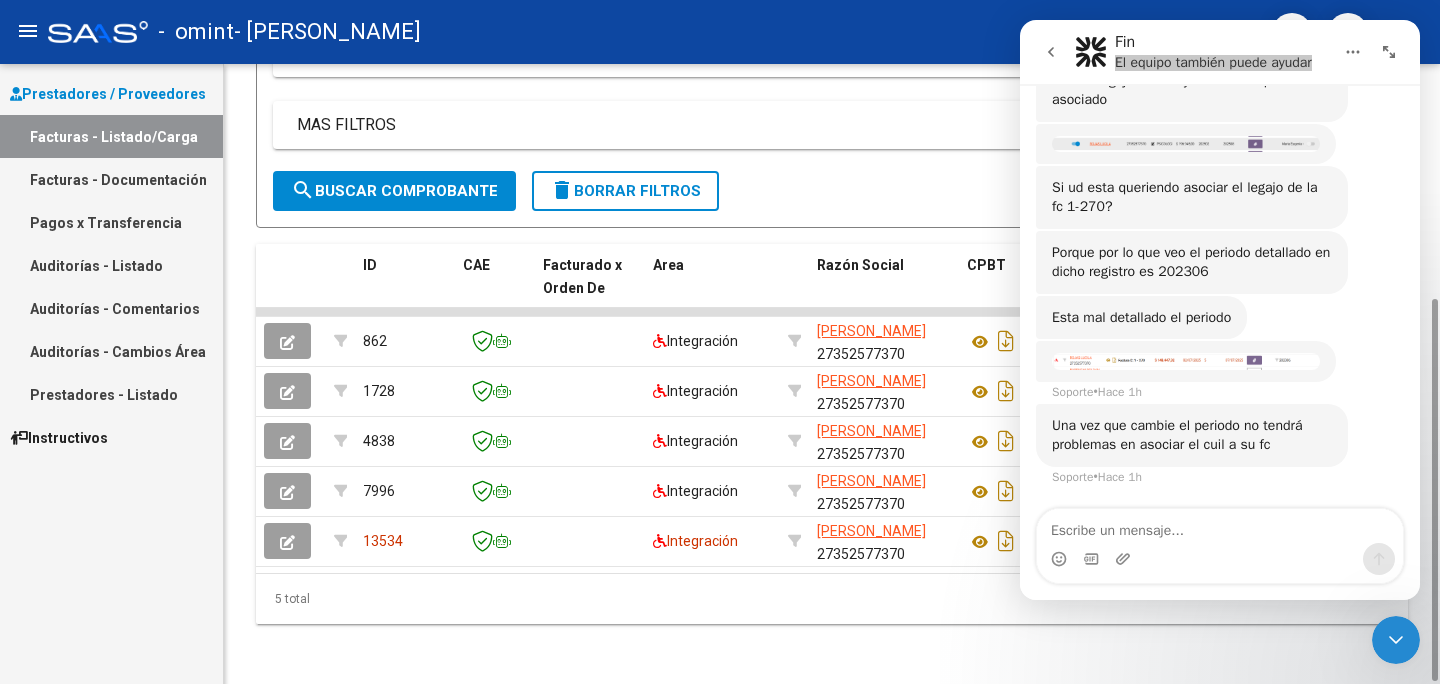 scroll, scrollTop: 378, scrollLeft: 0, axis: vertical 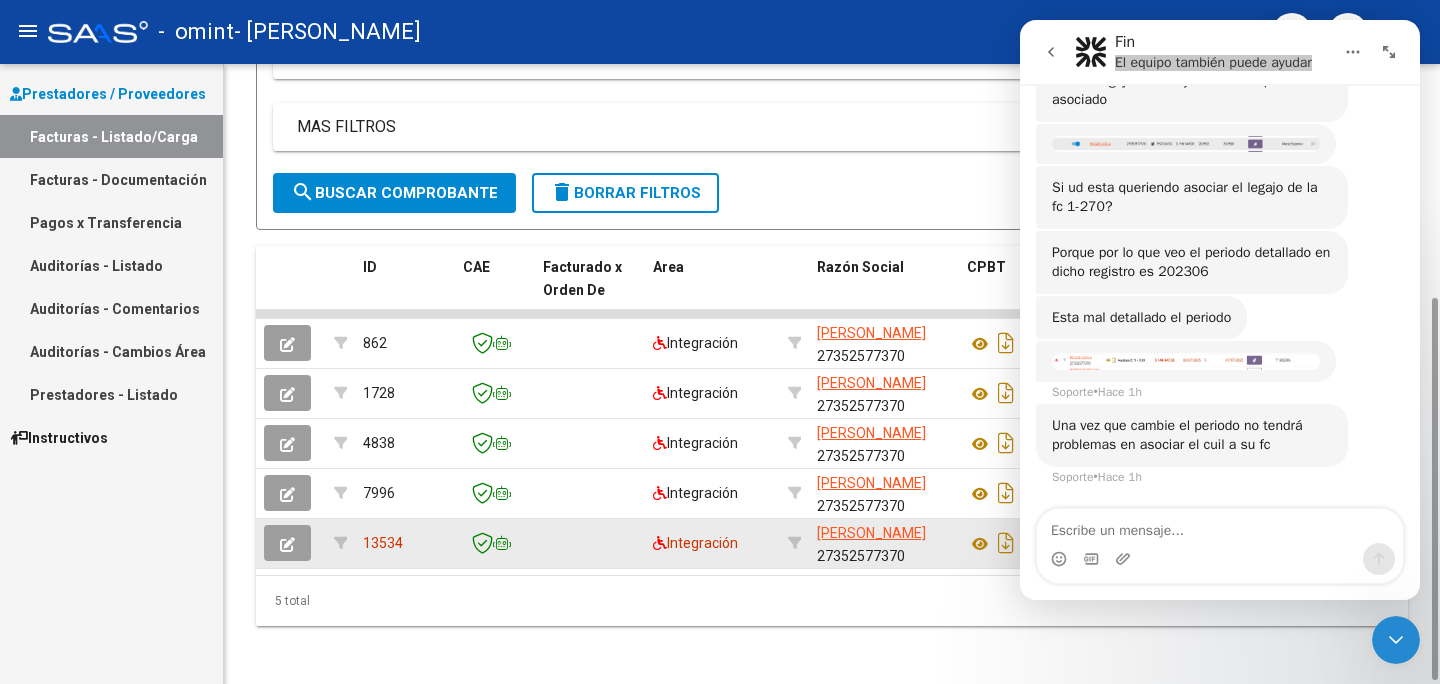 click on "13534" 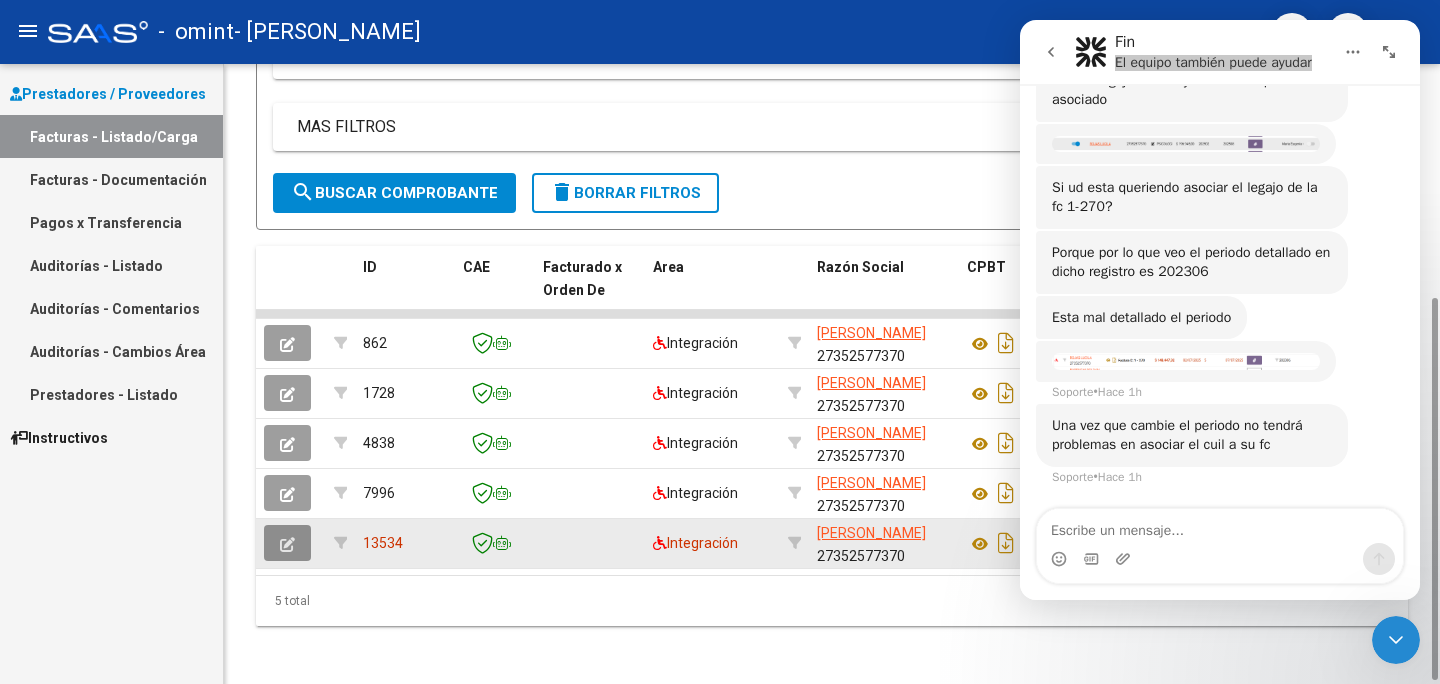 click 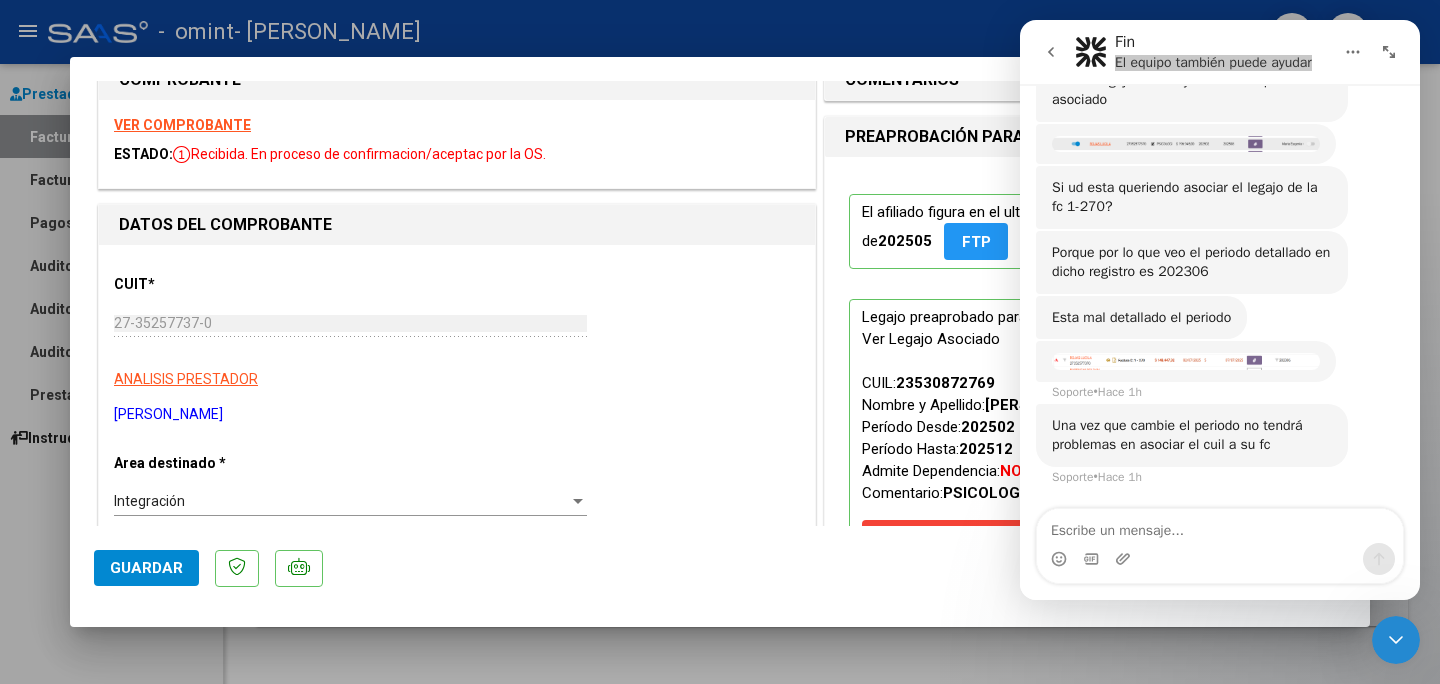 scroll, scrollTop: 0, scrollLeft: 0, axis: both 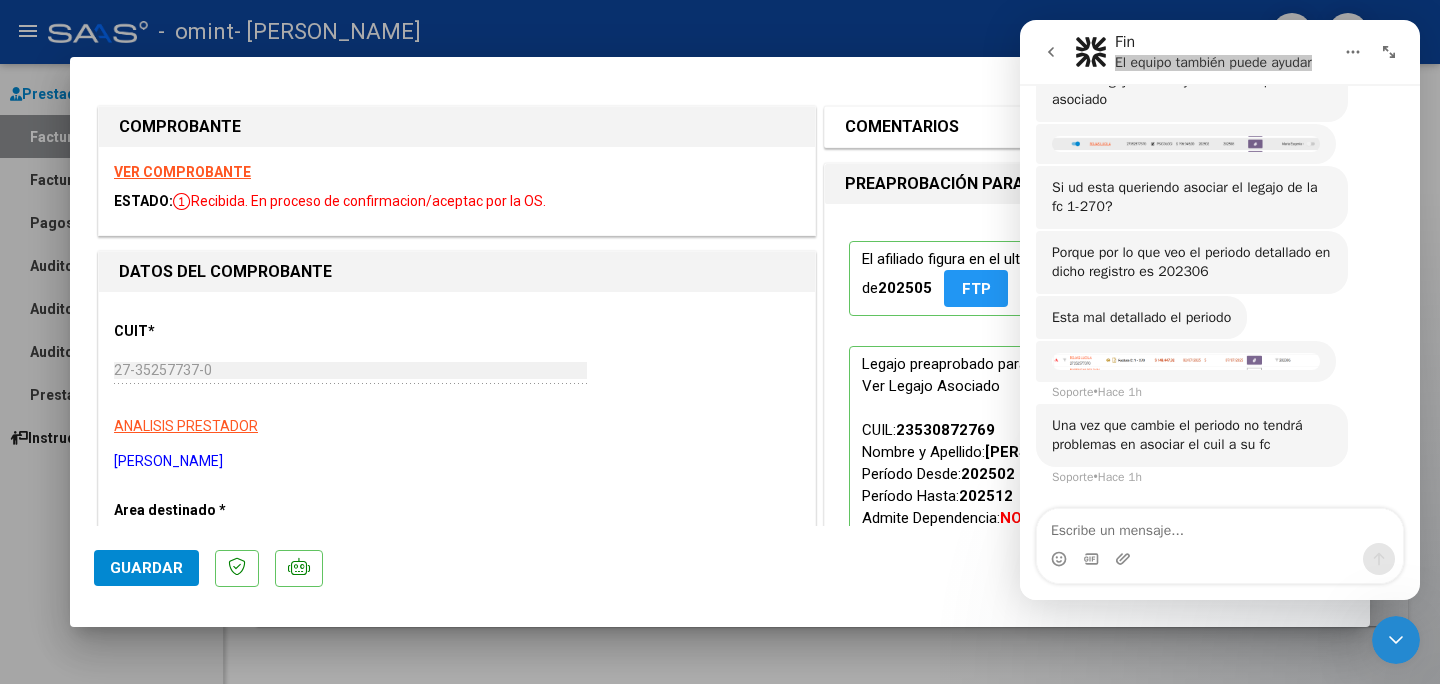 click on "COMENTARIOS" at bounding box center [1071, 127] 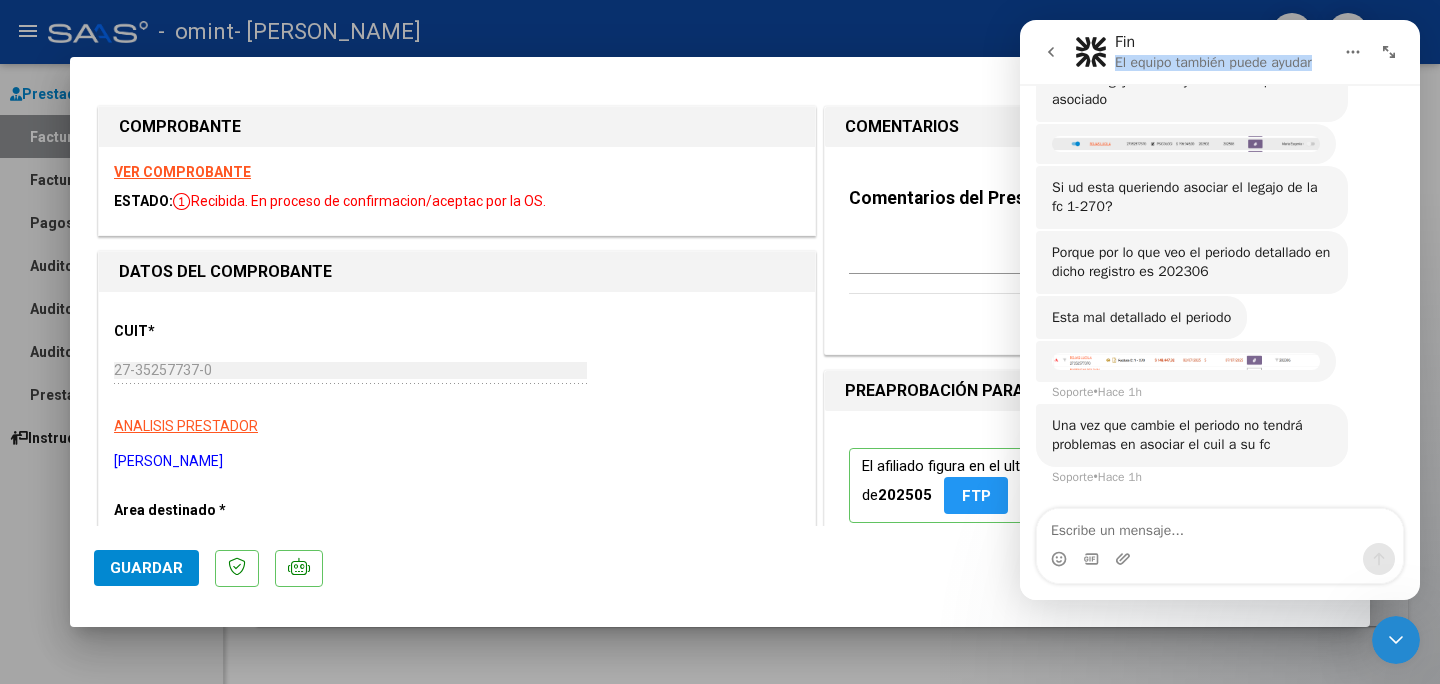 click 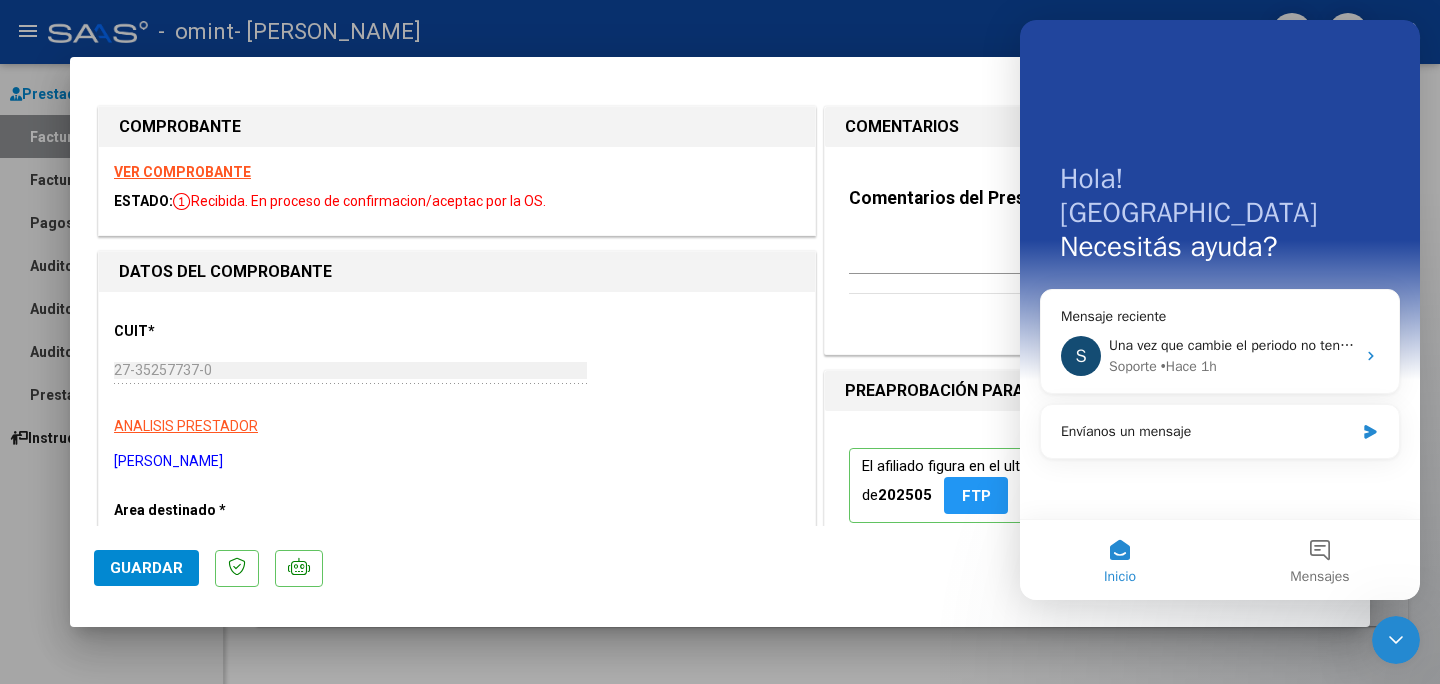 scroll, scrollTop: 0, scrollLeft: 0, axis: both 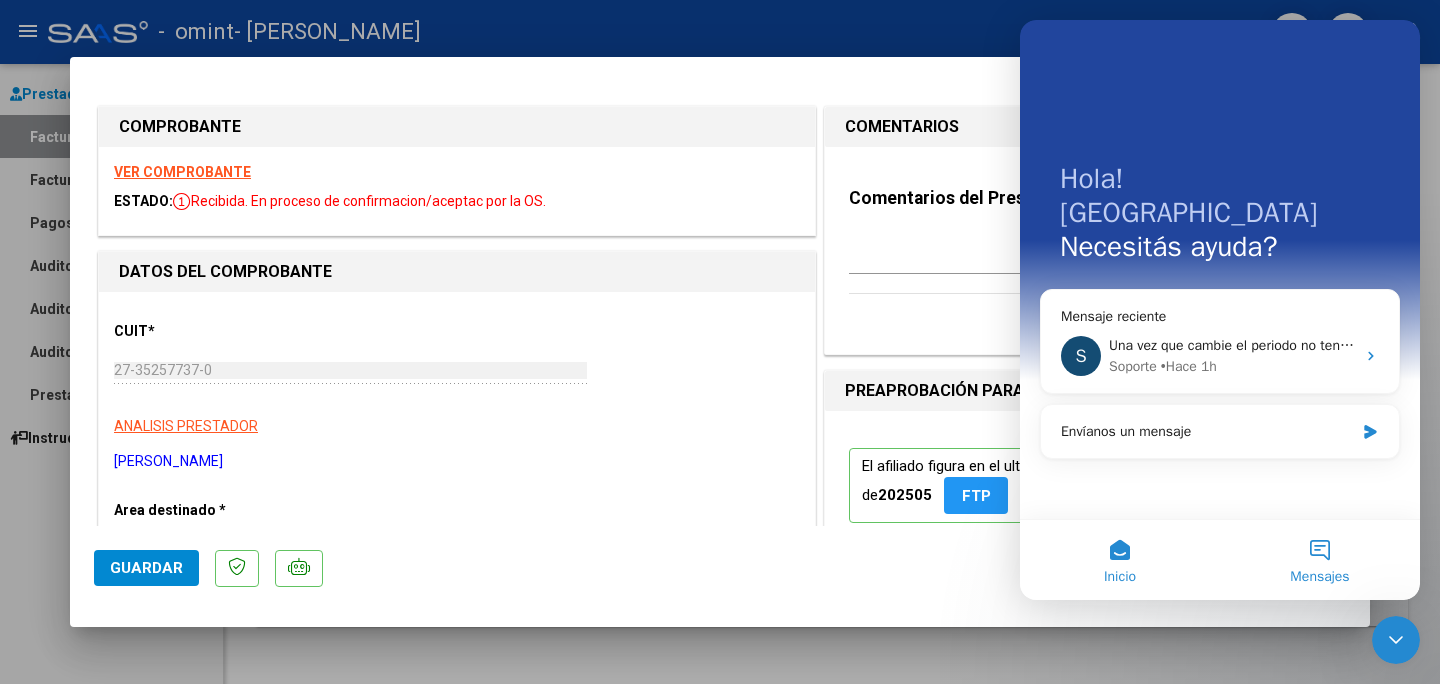 click on "Mensajes" at bounding box center [1320, 560] 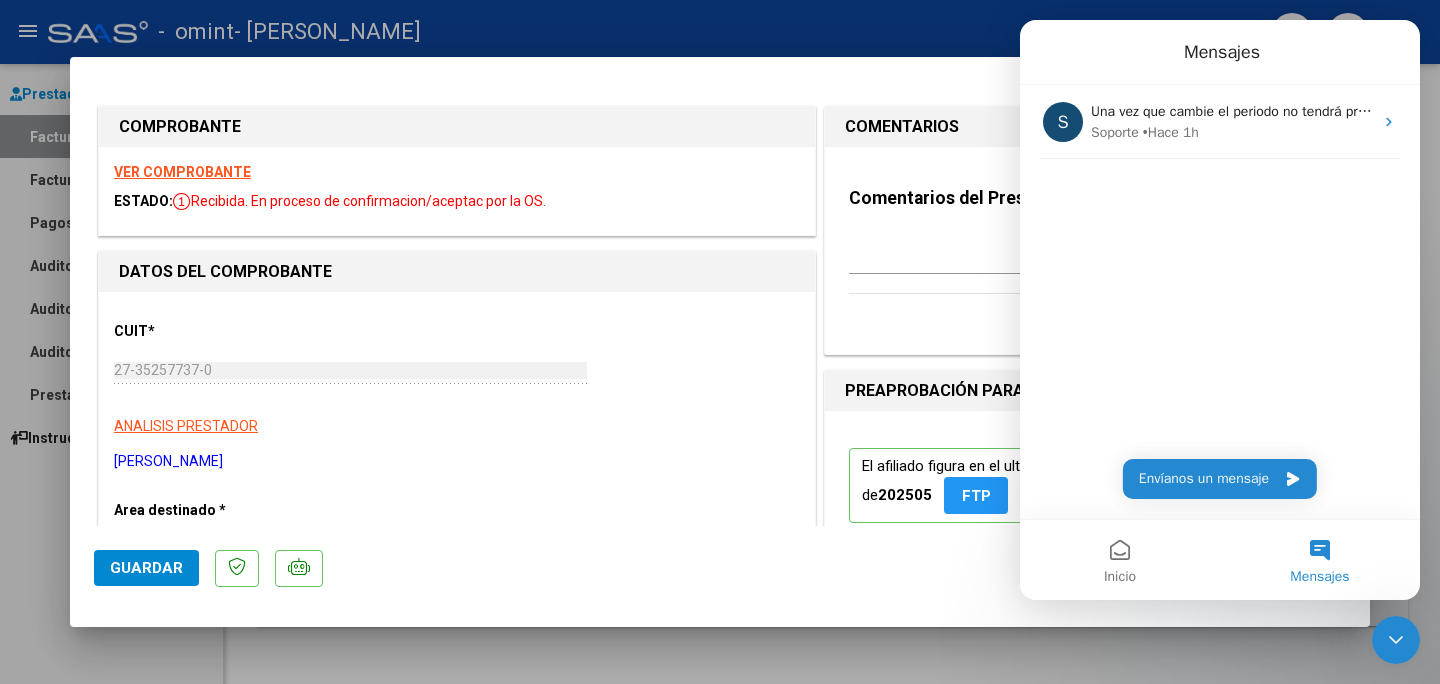 click at bounding box center (720, 342) 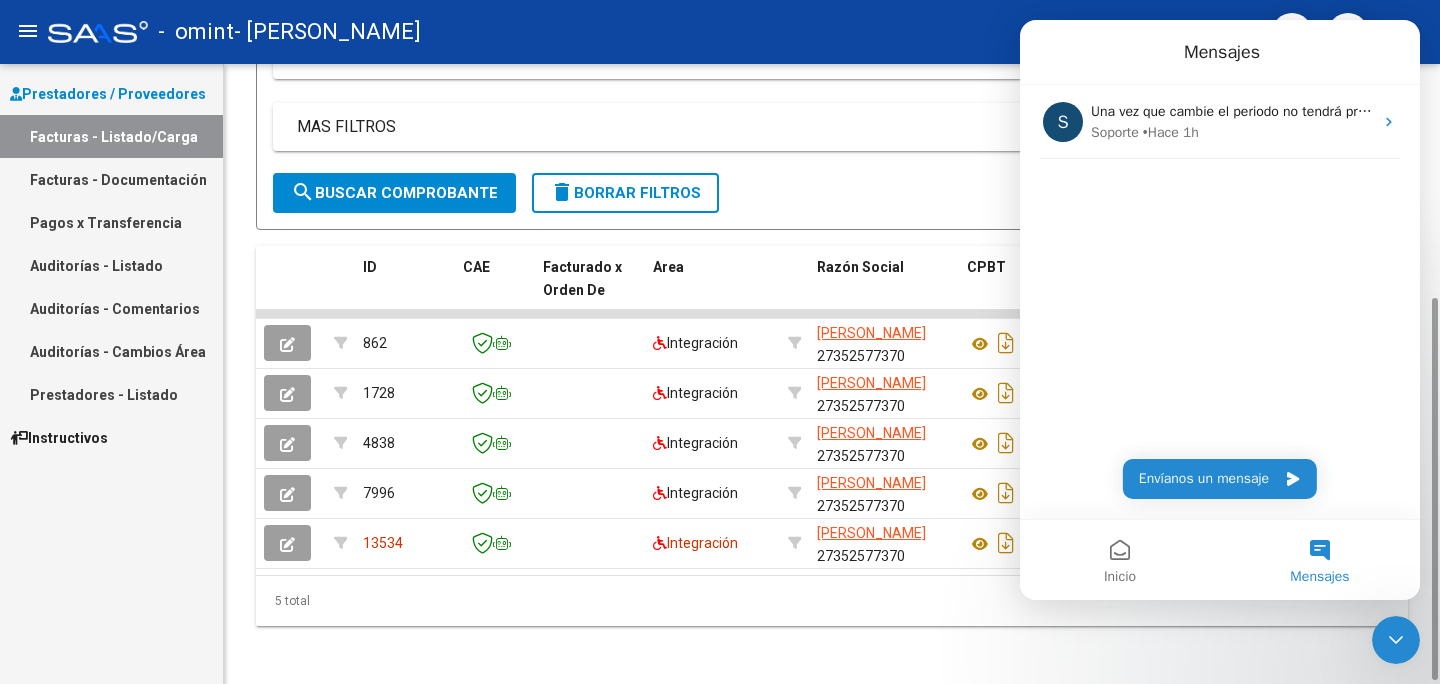 click on "Filtros Id Area Area Todos  Confirmado   Mostrar totalizadores   FILTROS DEL COMPROBANTE  Comprobante Tipo Comprobante Tipo Start date – Fec. Comprobante Desde / Hasta Días Emisión Desde(cant. días) Días Emisión Hasta(cant. días) CUIT / Razón Social Pto. Venta Nro. Comprobante Código SSS CAE Válido CAE Válido Todos  Cargado Módulo Hosp. Todos  Tiene facturacion Apócrifa Hospital Refes  FILTROS DE INTEGRACION  Período De Prestación Campos del Archivo de Rendición Devuelto x SSS (dr_envio) Todos  Rendido x SSS (dr_envio) Tipo de Registro Tipo de Registro Período Presentación Período Presentación Campos del Legajo Asociado (preaprobación) Afiliado Legajo (cuil/nombre) Todos  Solo facturas preaprobadas  MAS FILTROS  Todos  Con Doc. Respaldatoria Todos  Con Trazabilidad Todos  Asociado a Expediente Sur Auditoría Auditoría Auditoría Id Start date – Auditoría Confirmada Desde / Hasta Start date – Fec. Rec. Desde / Hasta Start date – Fec. Creado Desde / Hasta Start date – Op Estado" 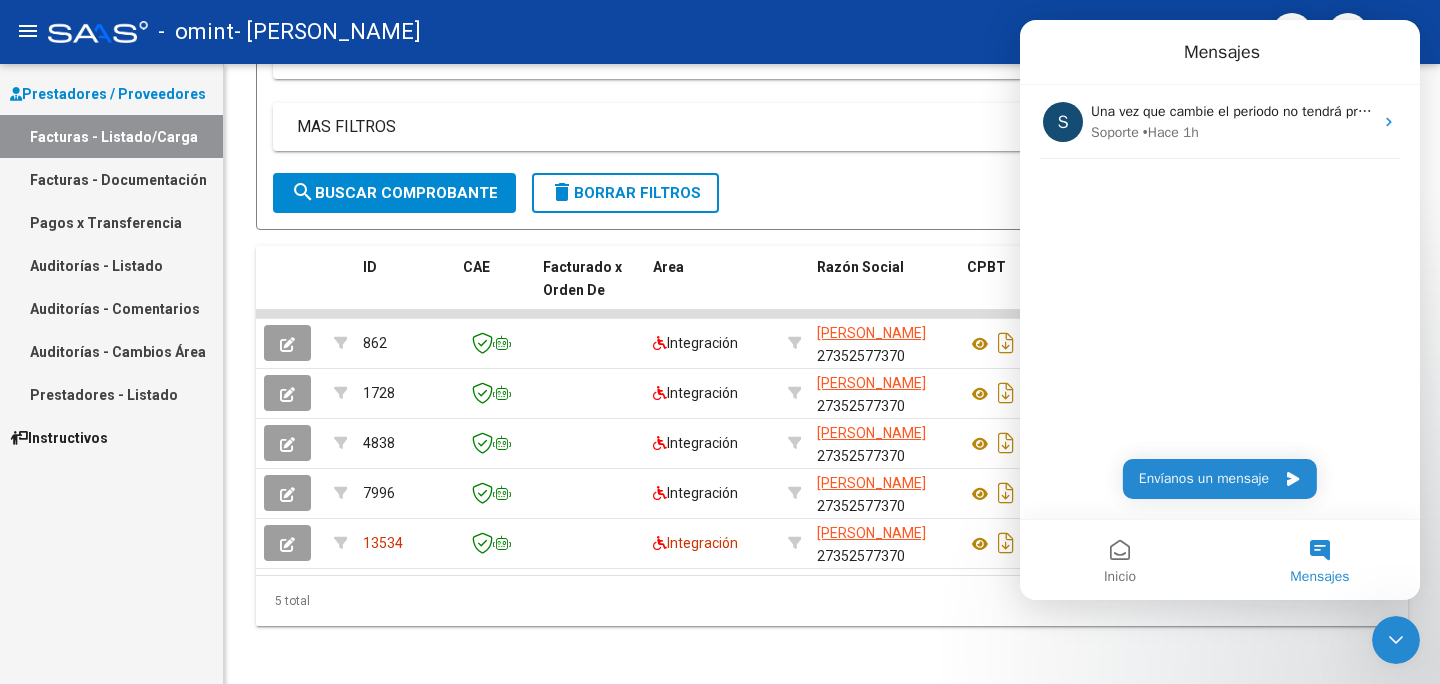 click on "Facturas - Listado/Carga" at bounding box center [111, 136] 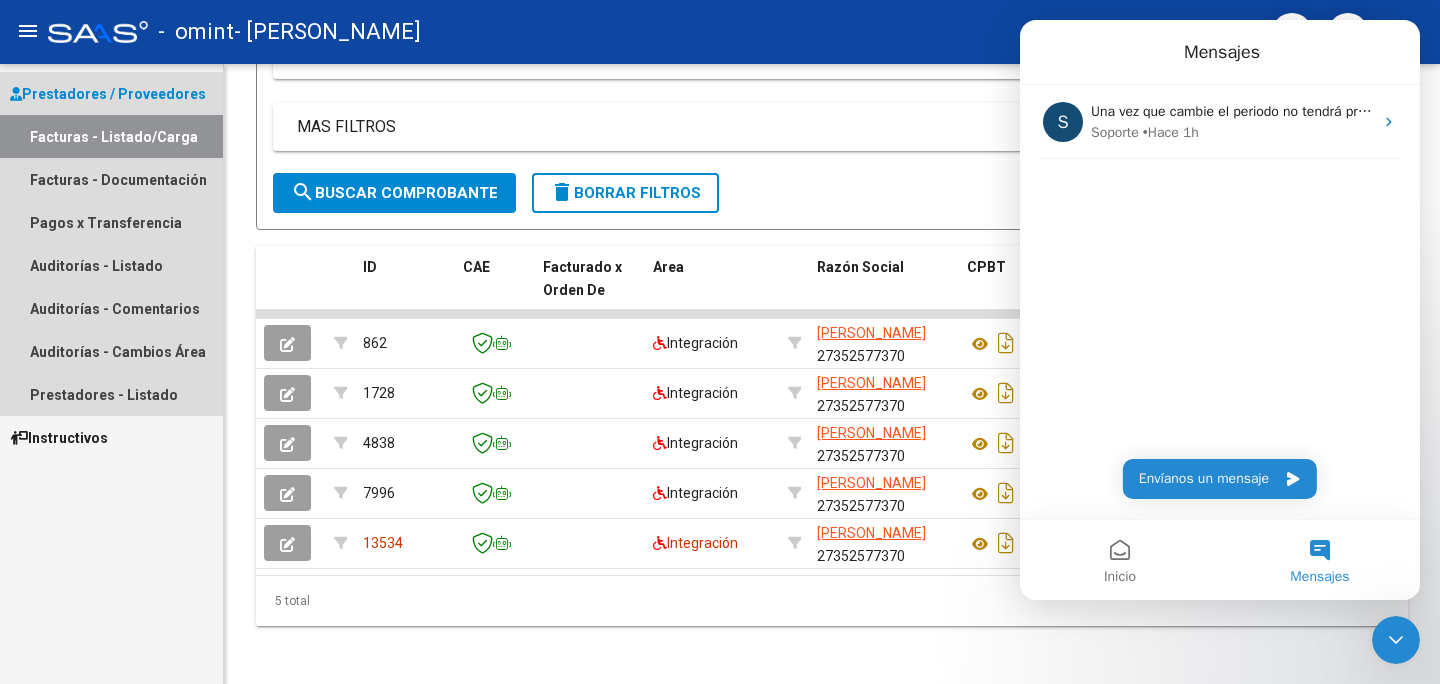 click on "Prestadores / Proveedores" at bounding box center [108, 94] 